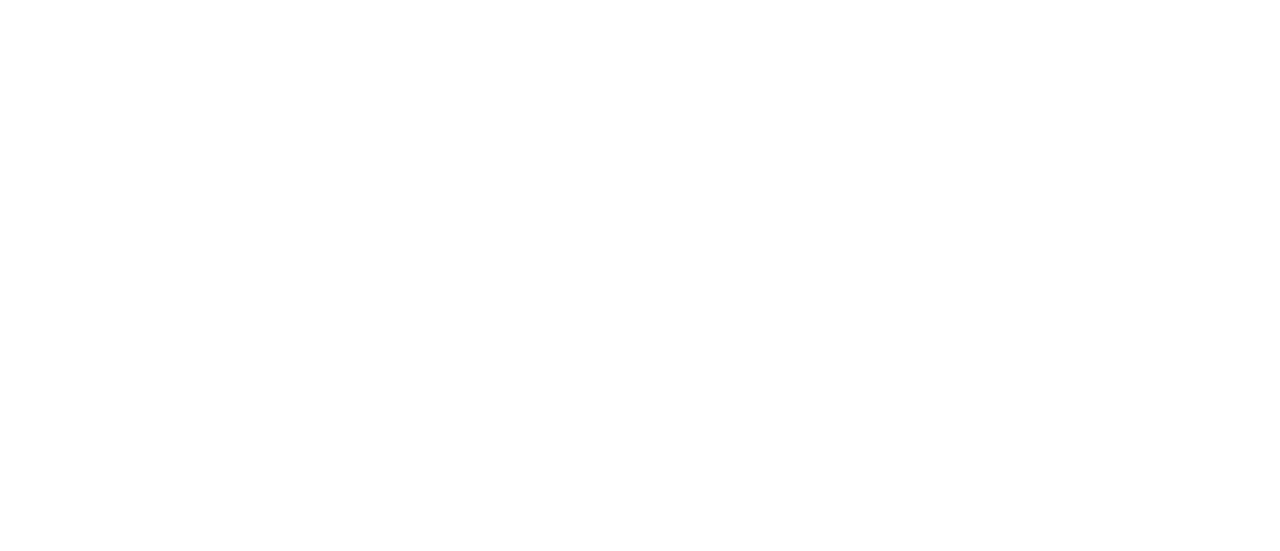 scroll, scrollTop: 0, scrollLeft: 0, axis: both 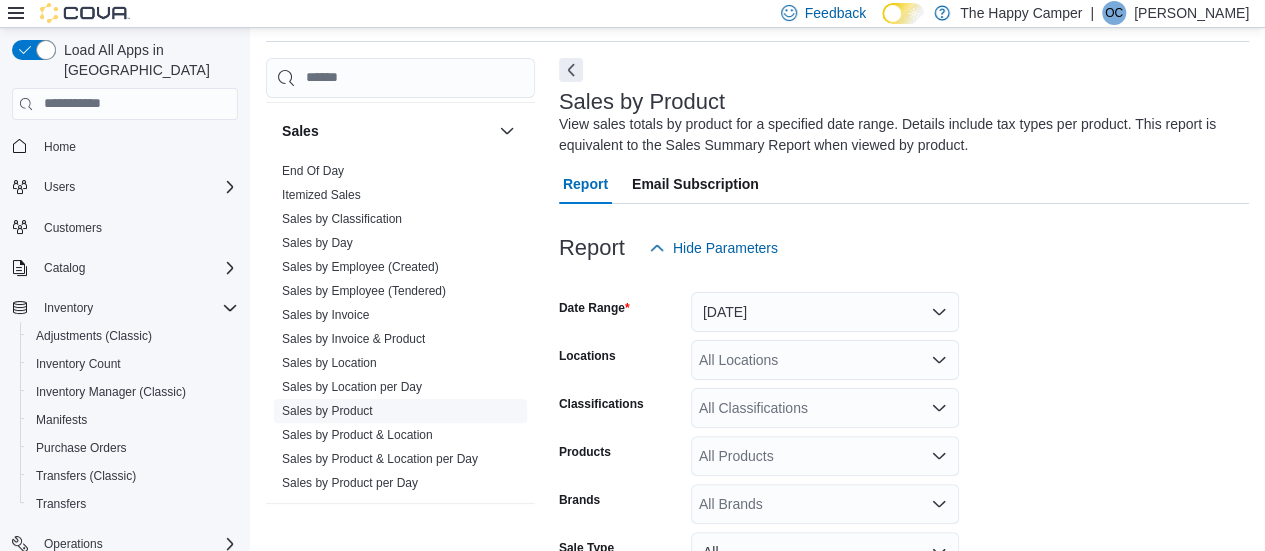 click on "Sales by Product" at bounding box center [327, 411] 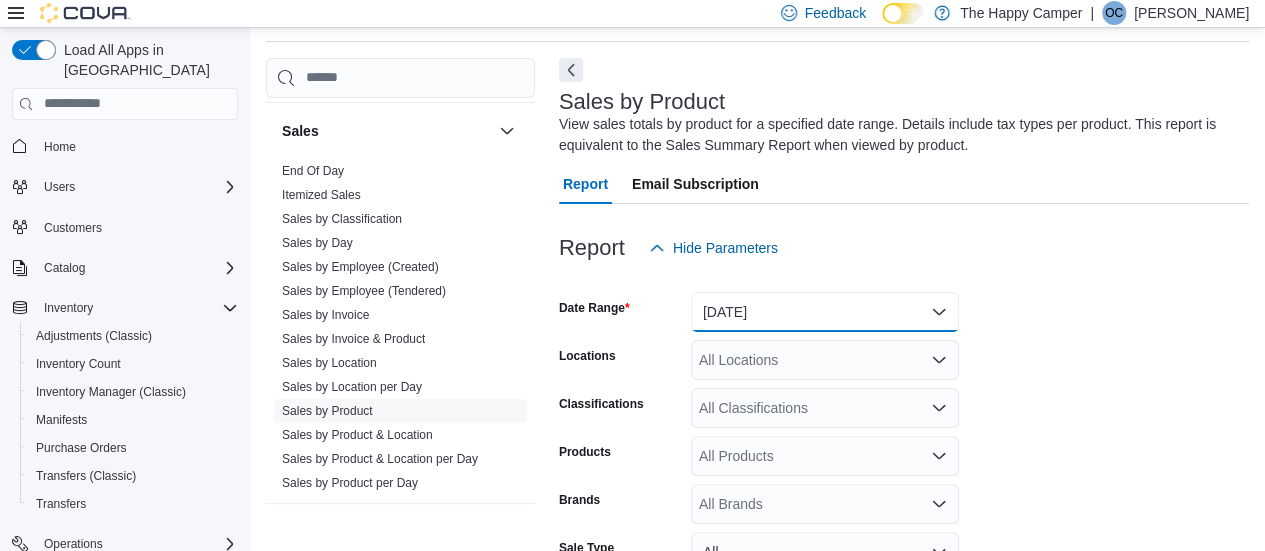 click on "[DATE]" at bounding box center (825, 312) 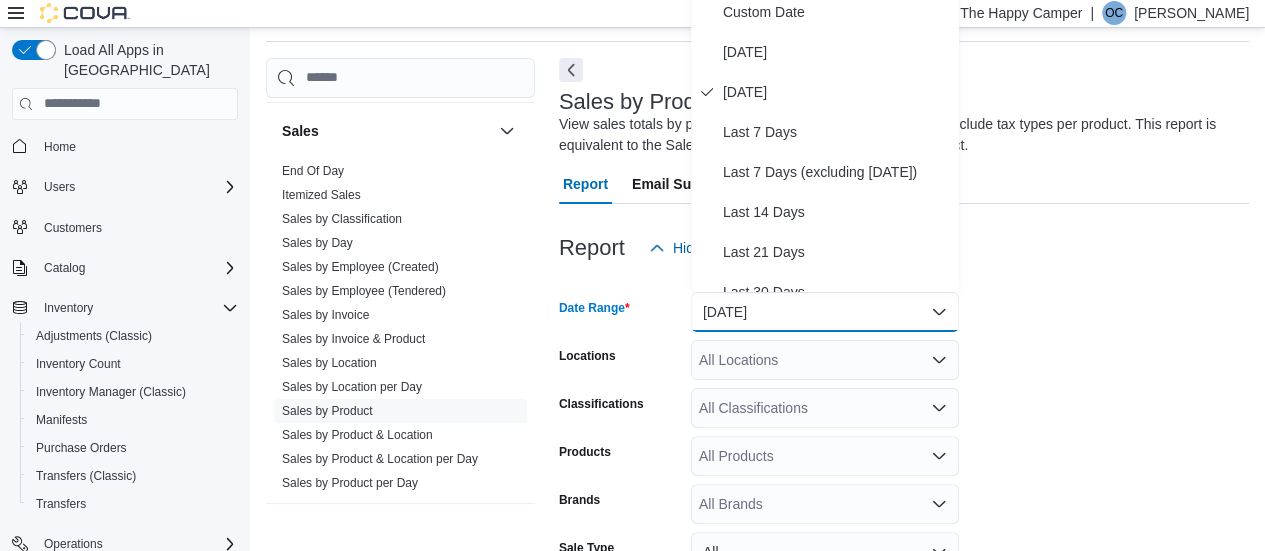 scroll, scrollTop: 58, scrollLeft: 0, axis: vertical 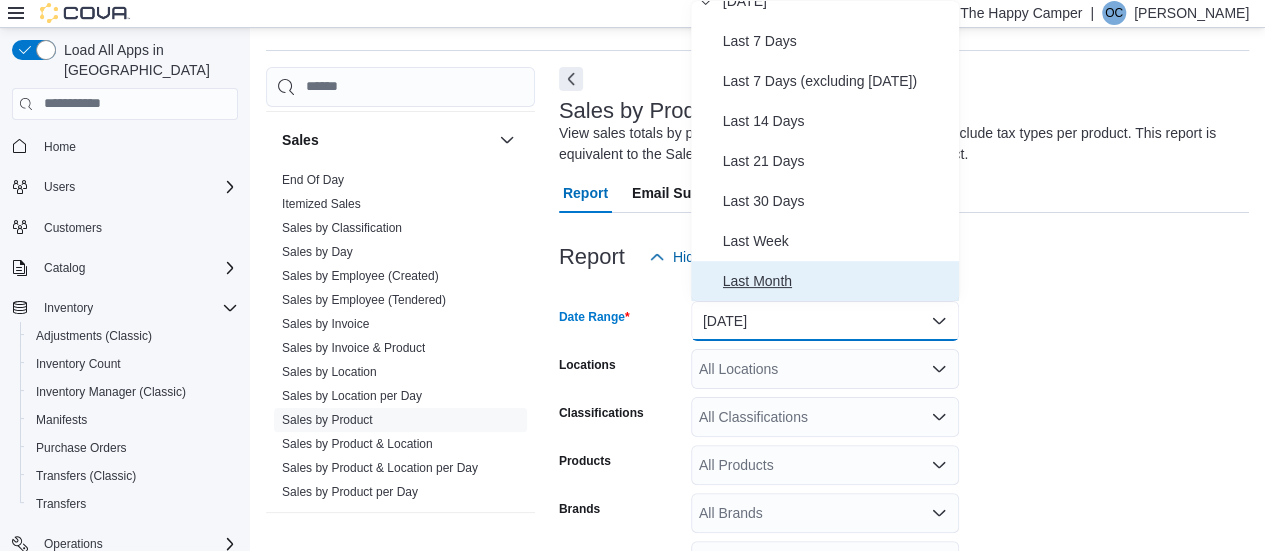 click on "Last Month" at bounding box center (825, 281) 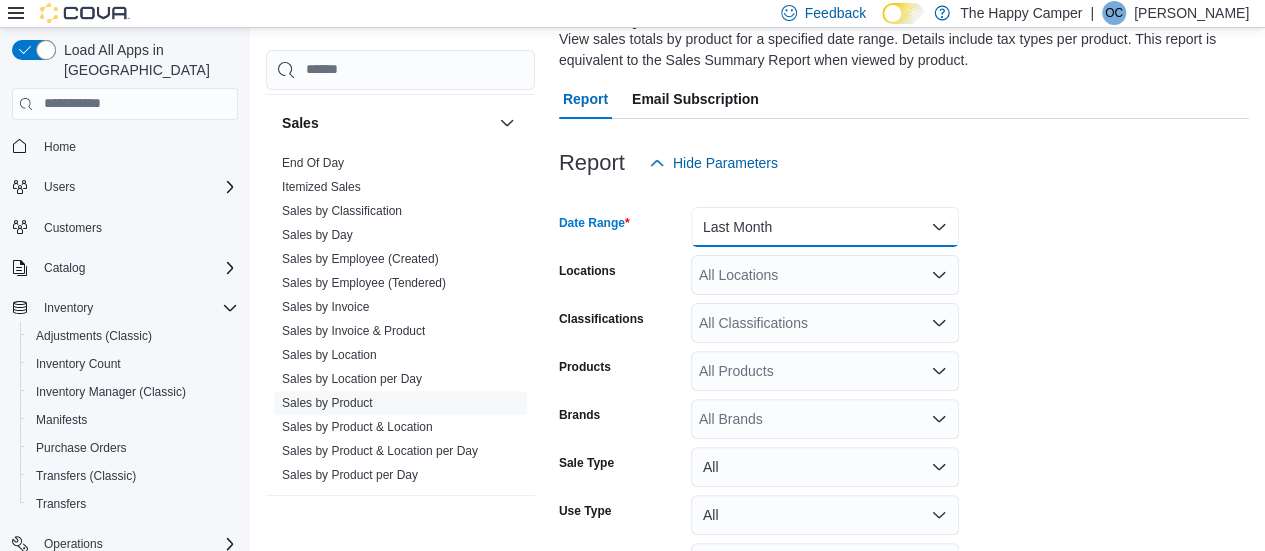 scroll, scrollTop: 258, scrollLeft: 0, axis: vertical 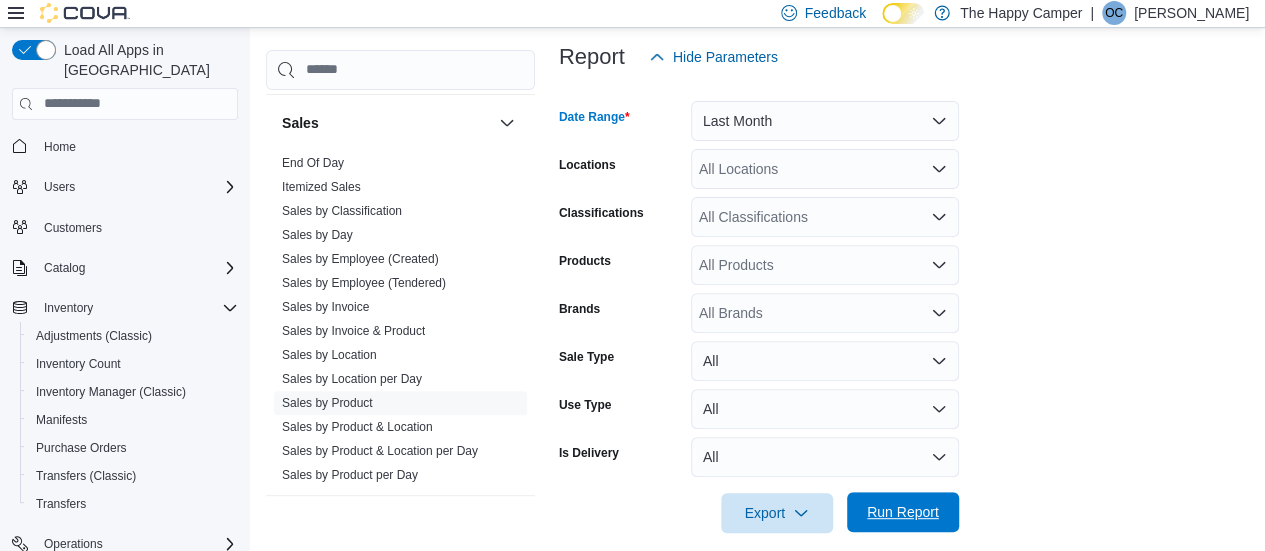 click on "Run Report" at bounding box center (903, 512) 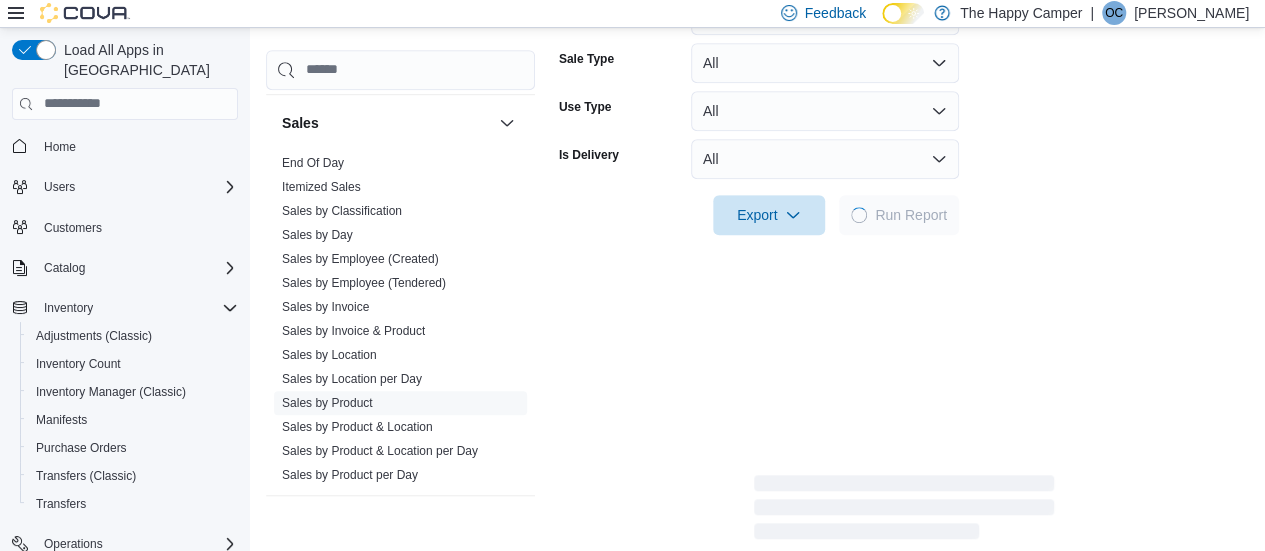 scroll, scrollTop: 558, scrollLeft: 0, axis: vertical 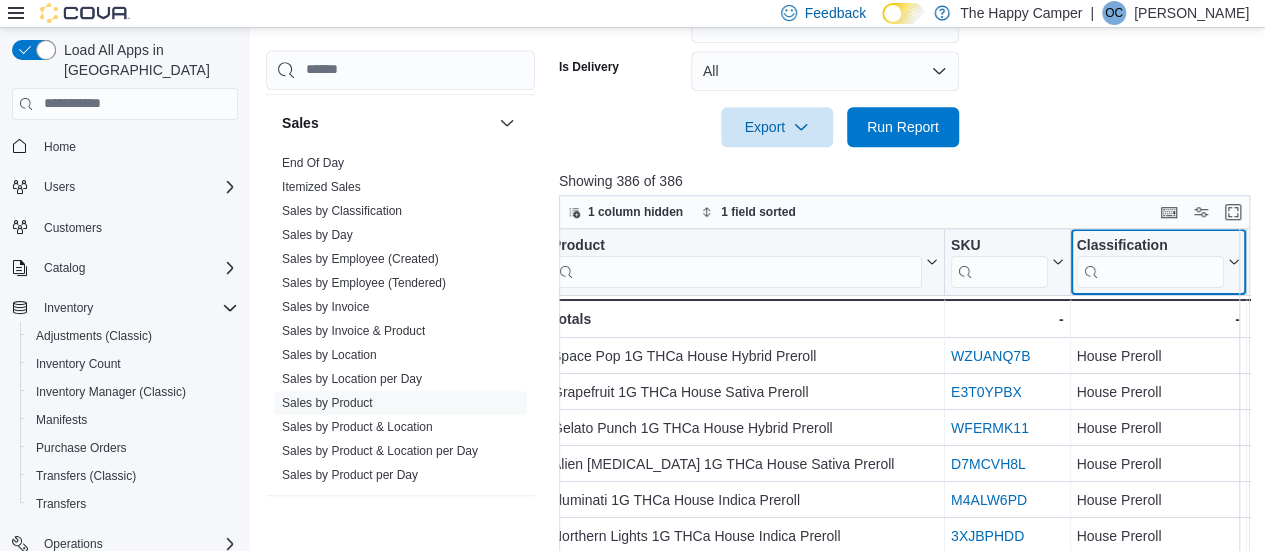 click at bounding box center (1149, 271) 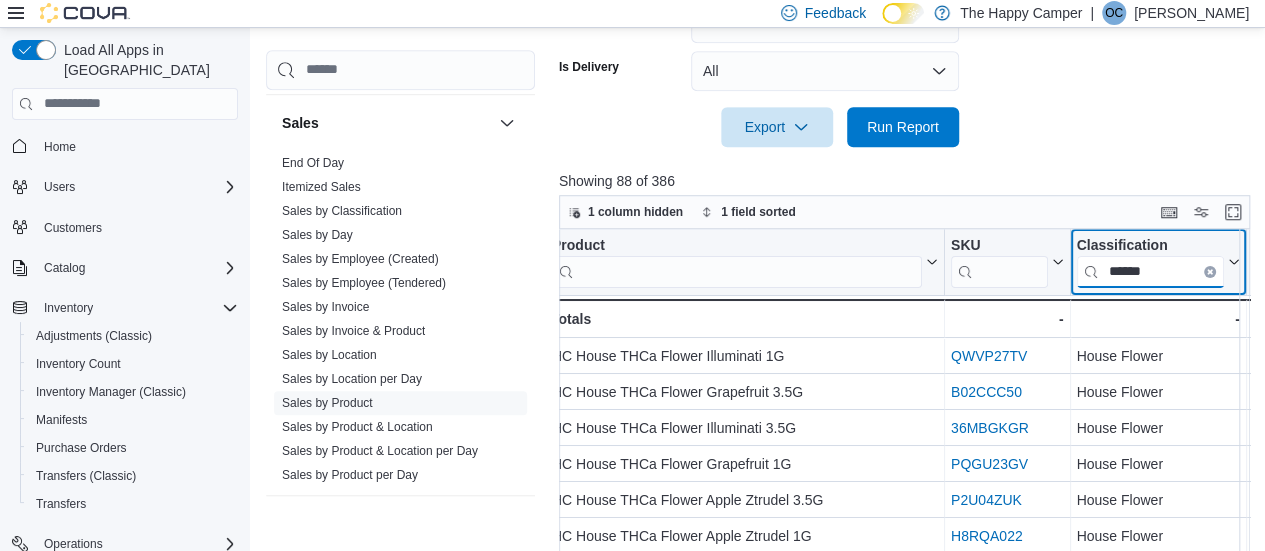 type on "******" 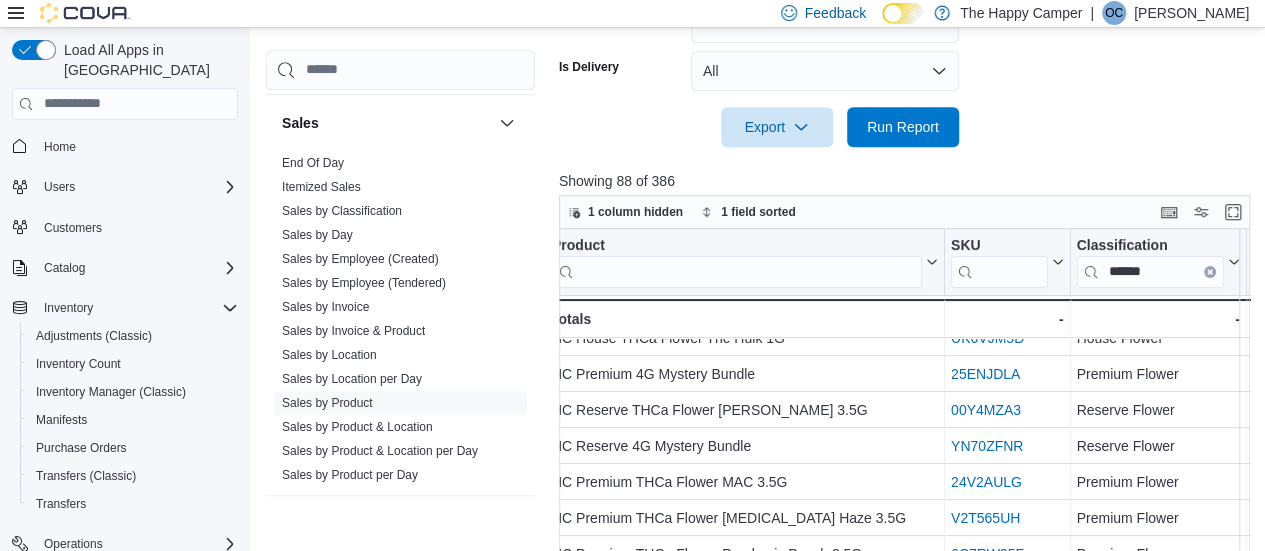 scroll, scrollTop: 0, scrollLeft: 14, axis: horizontal 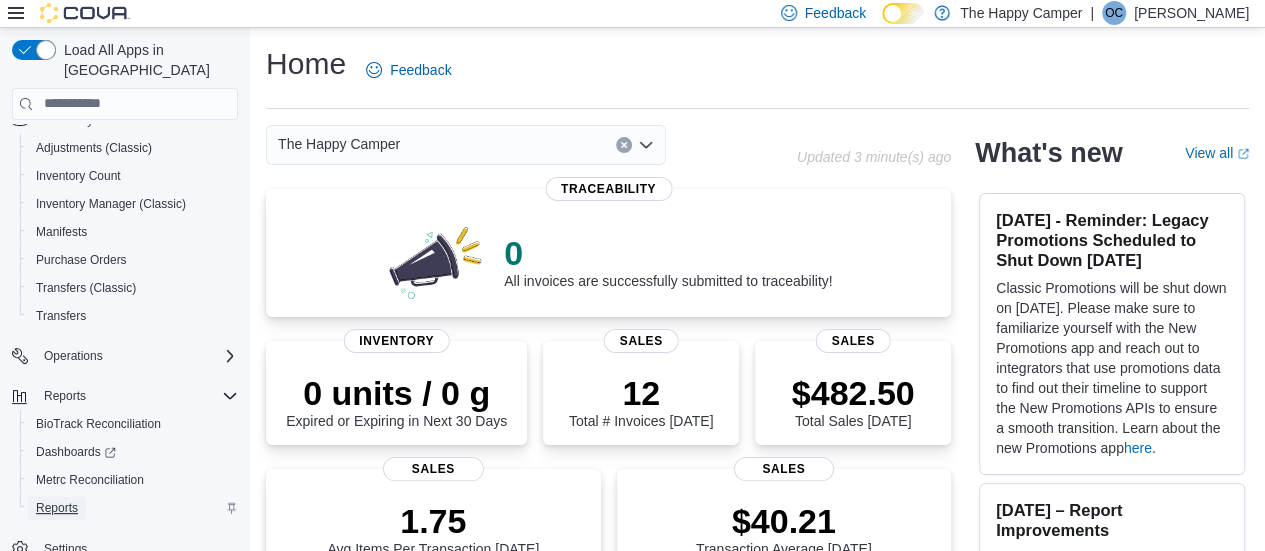 click on "Reports" at bounding box center (57, 508) 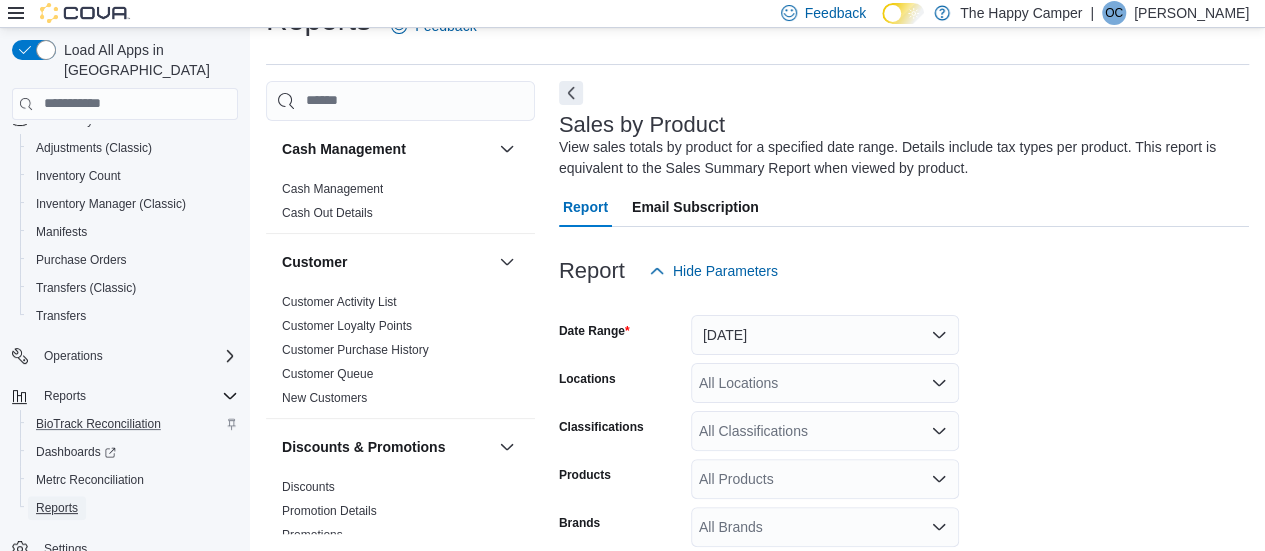 scroll, scrollTop: 67, scrollLeft: 0, axis: vertical 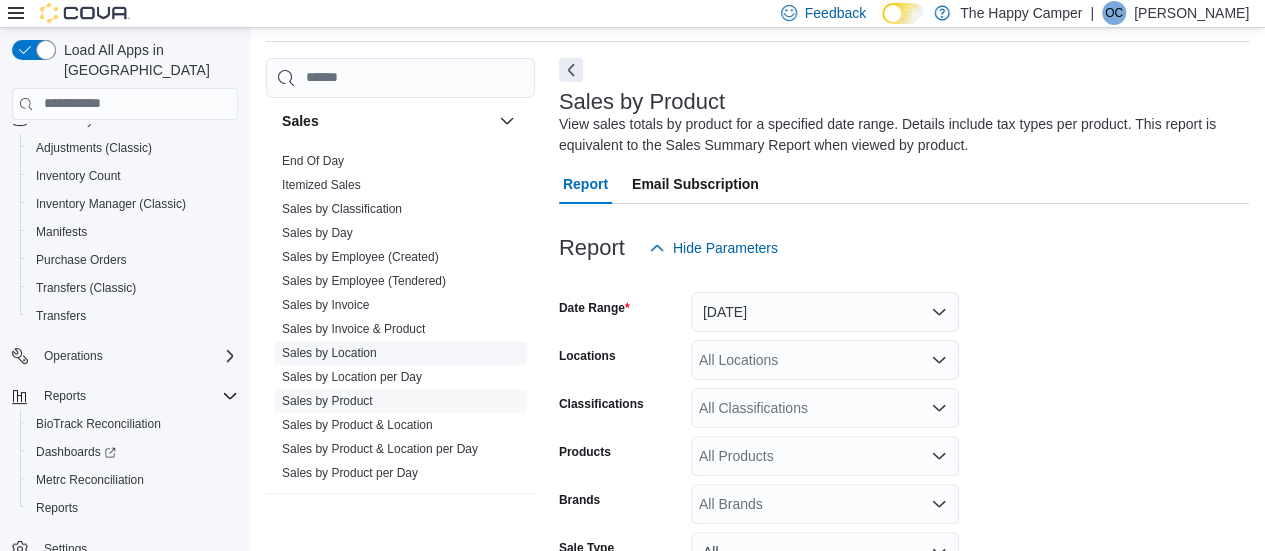 click on "Sales by Location" at bounding box center (329, 353) 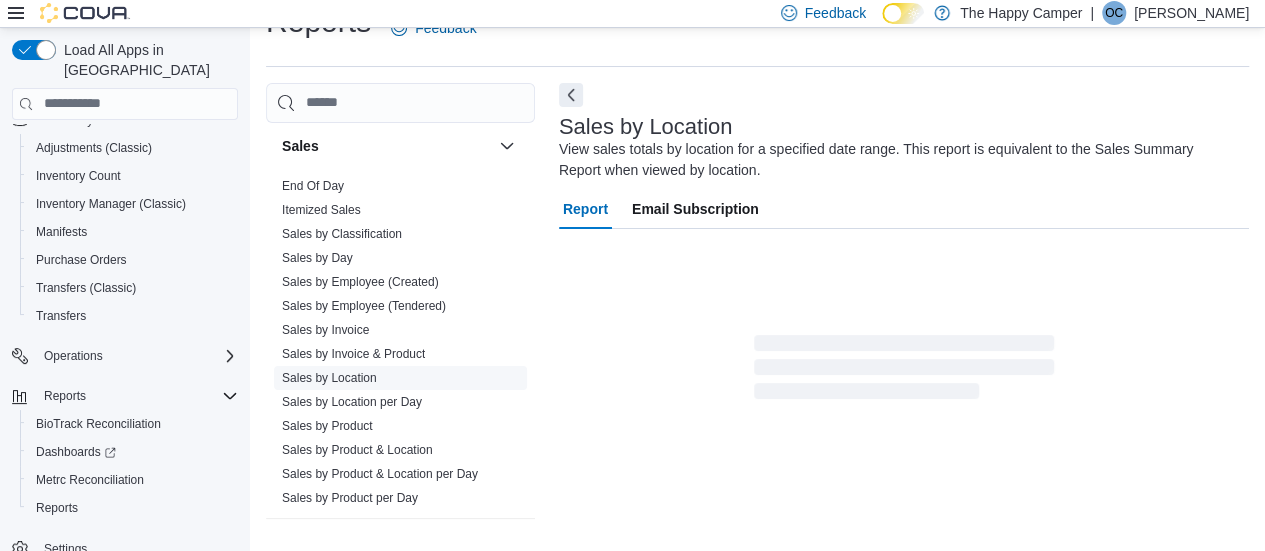 scroll, scrollTop: 67, scrollLeft: 0, axis: vertical 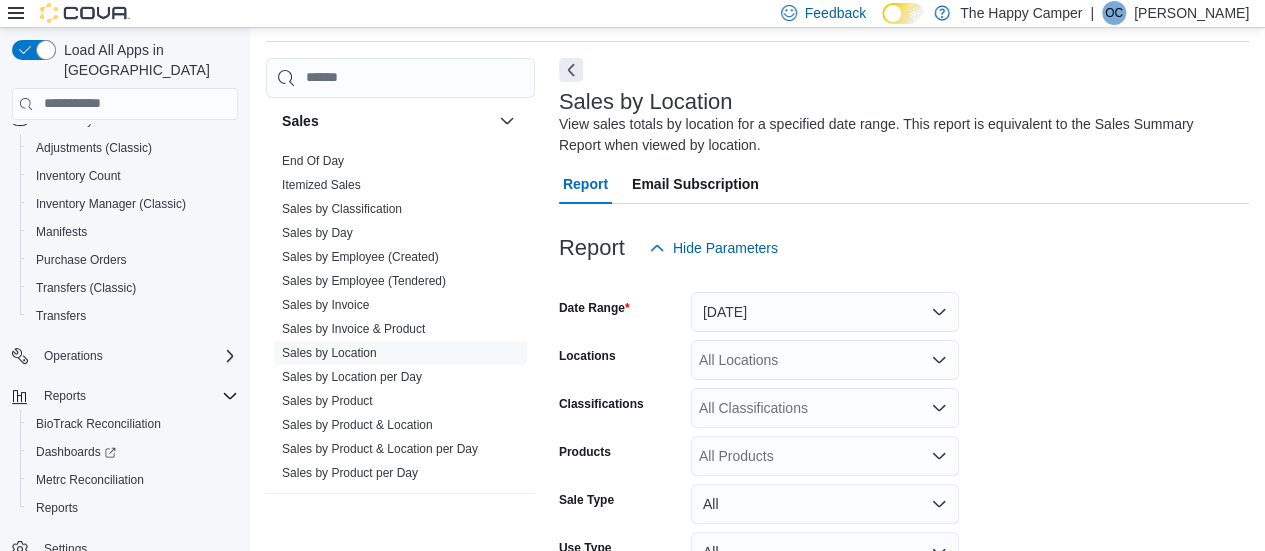 click on "Email Subscription" at bounding box center [695, 184] 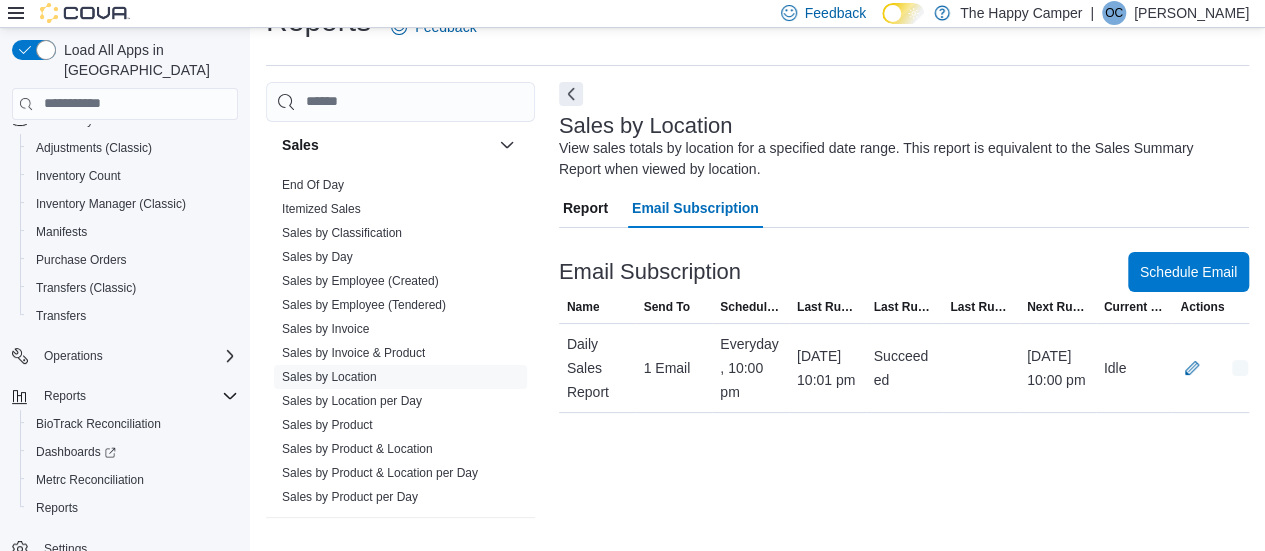 scroll, scrollTop: 42, scrollLeft: 0, axis: vertical 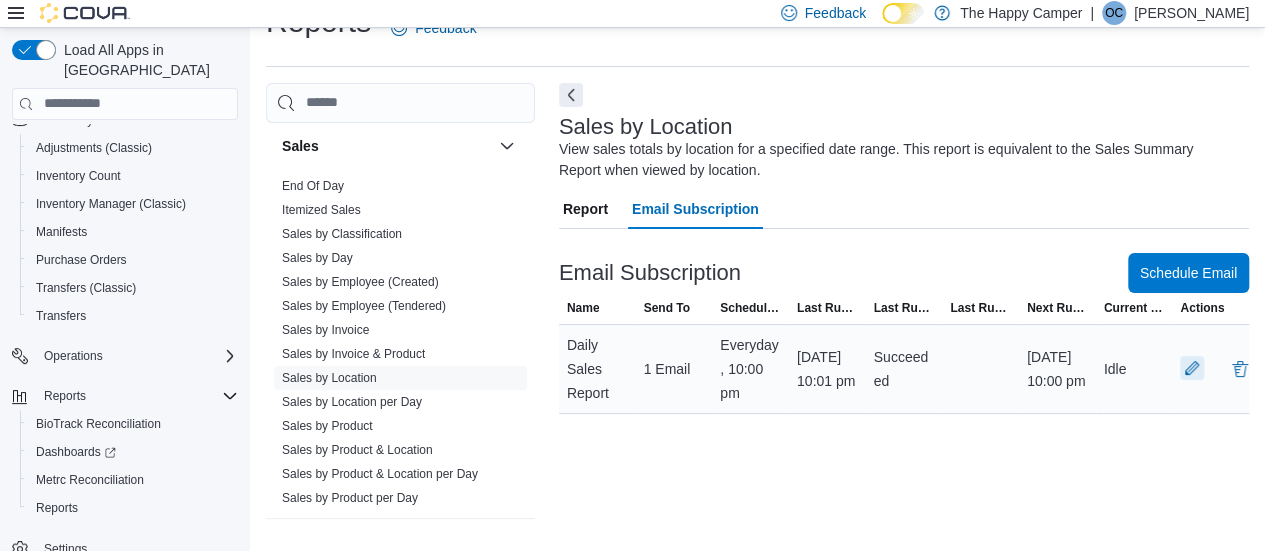 click at bounding box center (1192, 368) 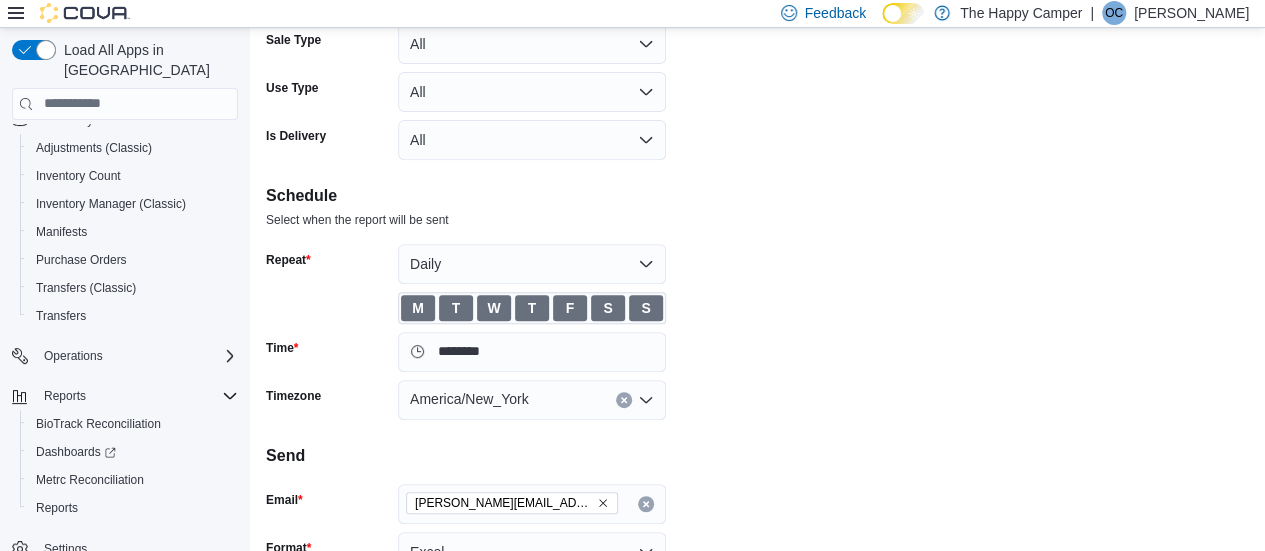 scroll, scrollTop: 442, scrollLeft: 0, axis: vertical 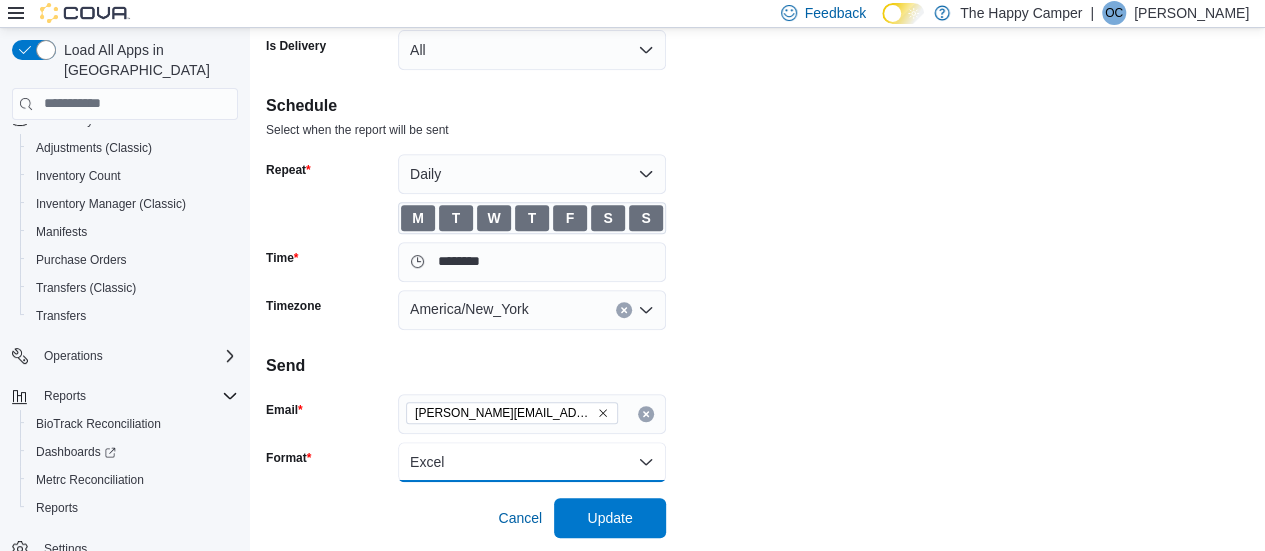click on "Excel" at bounding box center [532, 462] 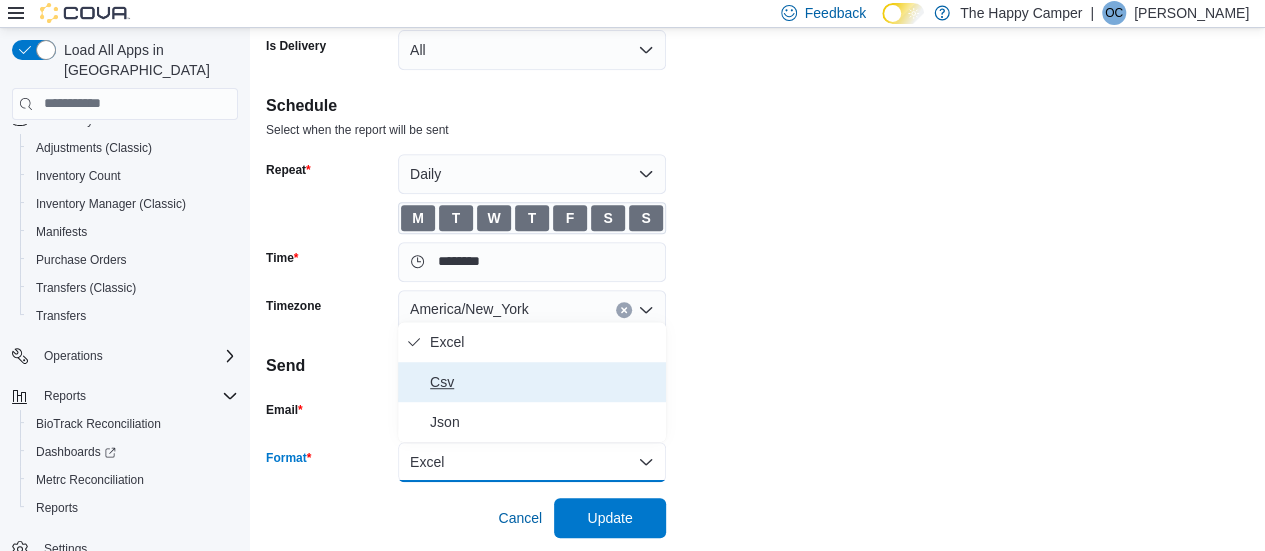 click on "Csv" at bounding box center (544, 382) 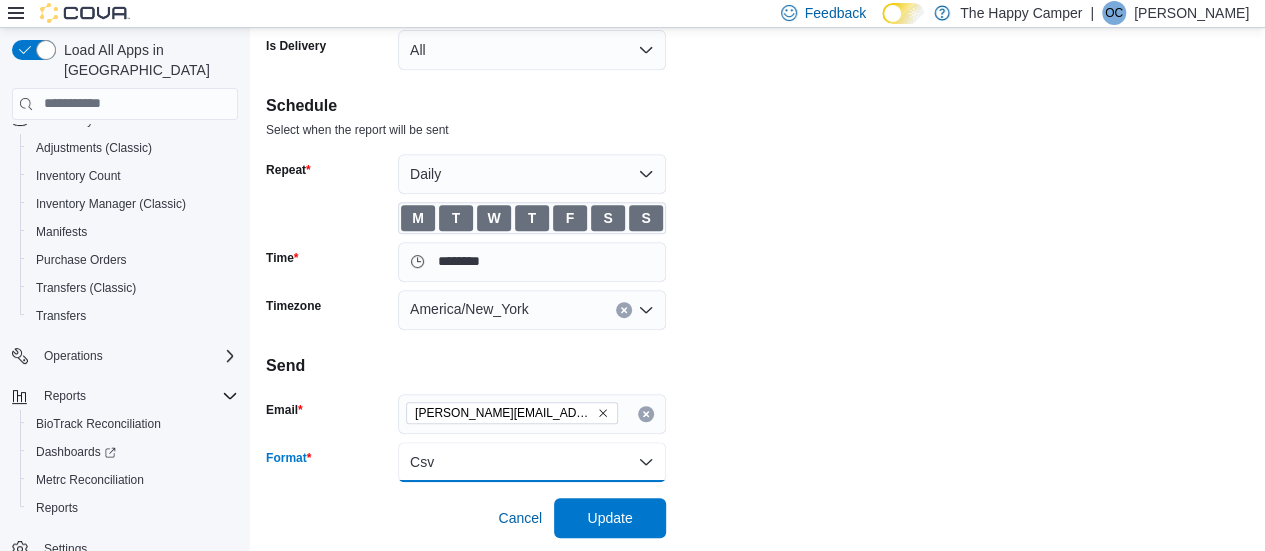 click on "Csv" at bounding box center (532, 462) 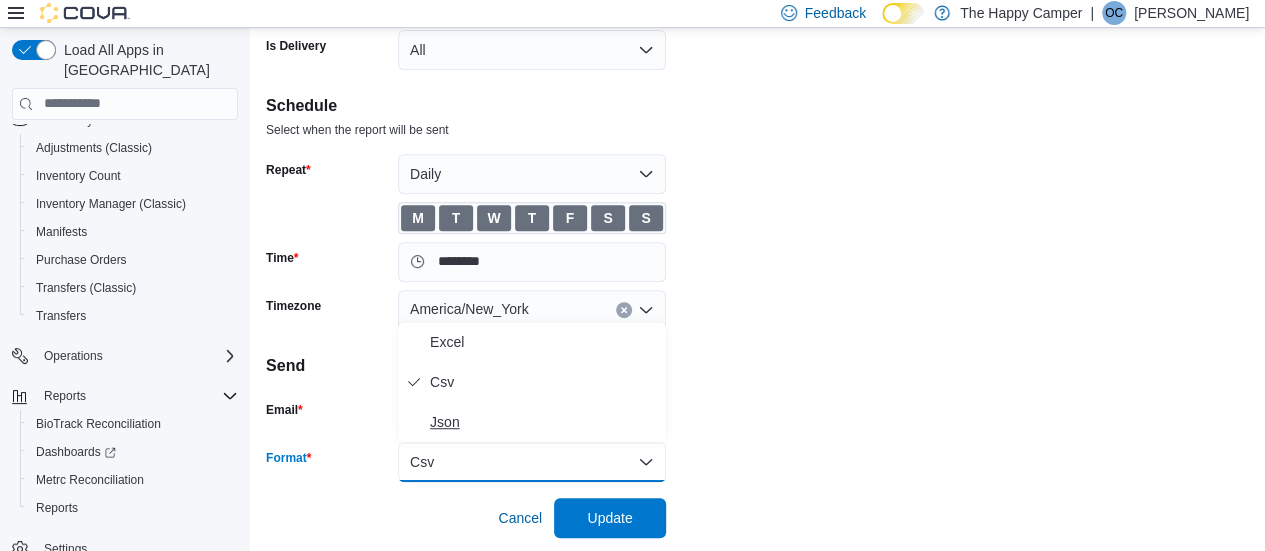 scroll, scrollTop: 444, scrollLeft: 0, axis: vertical 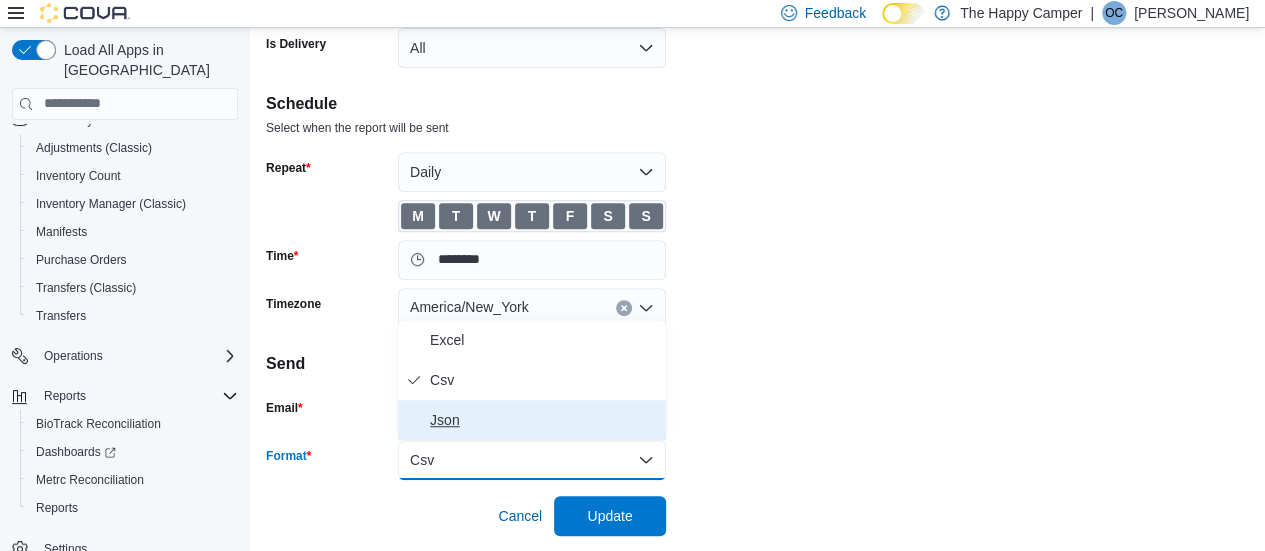 click on "Json" at bounding box center (544, 420) 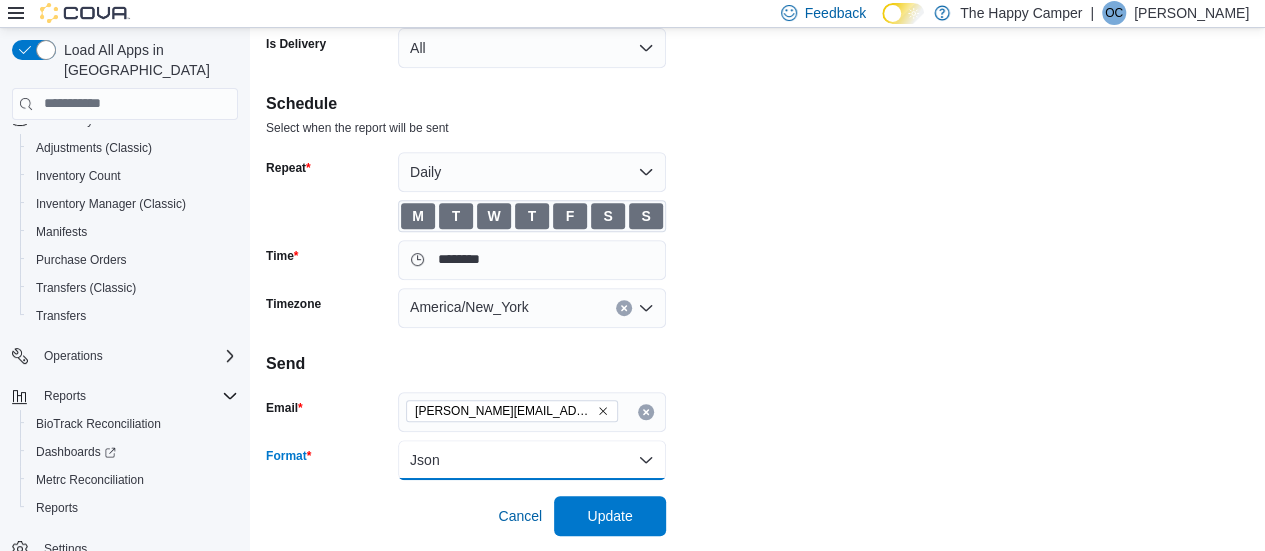 click on "Json" at bounding box center [532, 460] 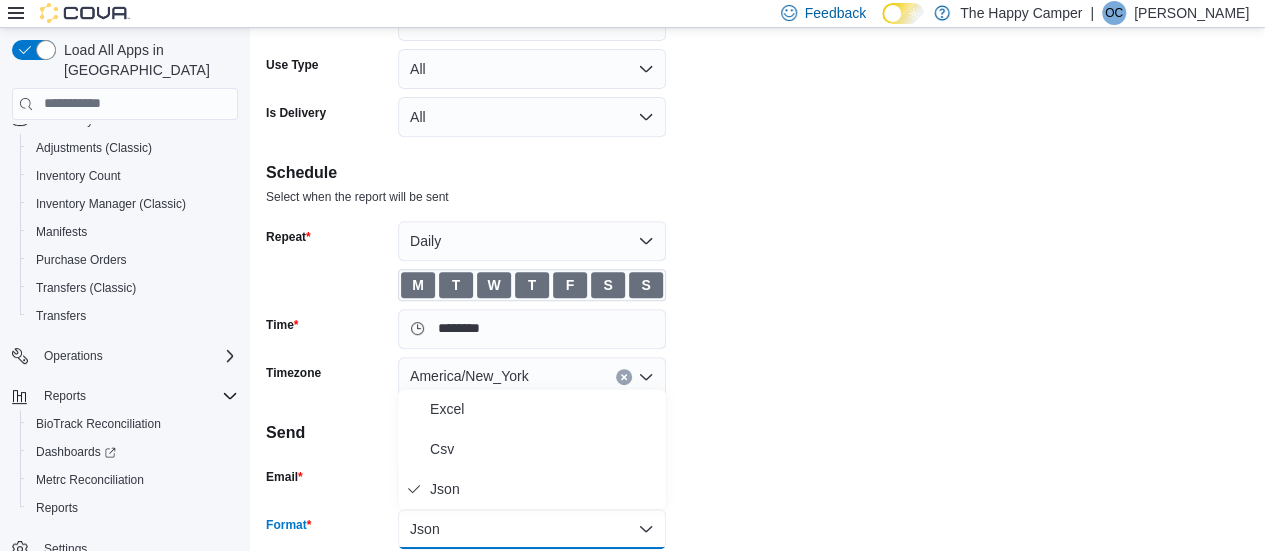 scroll, scrollTop: 344, scrollLeft: 0, axis: vertical 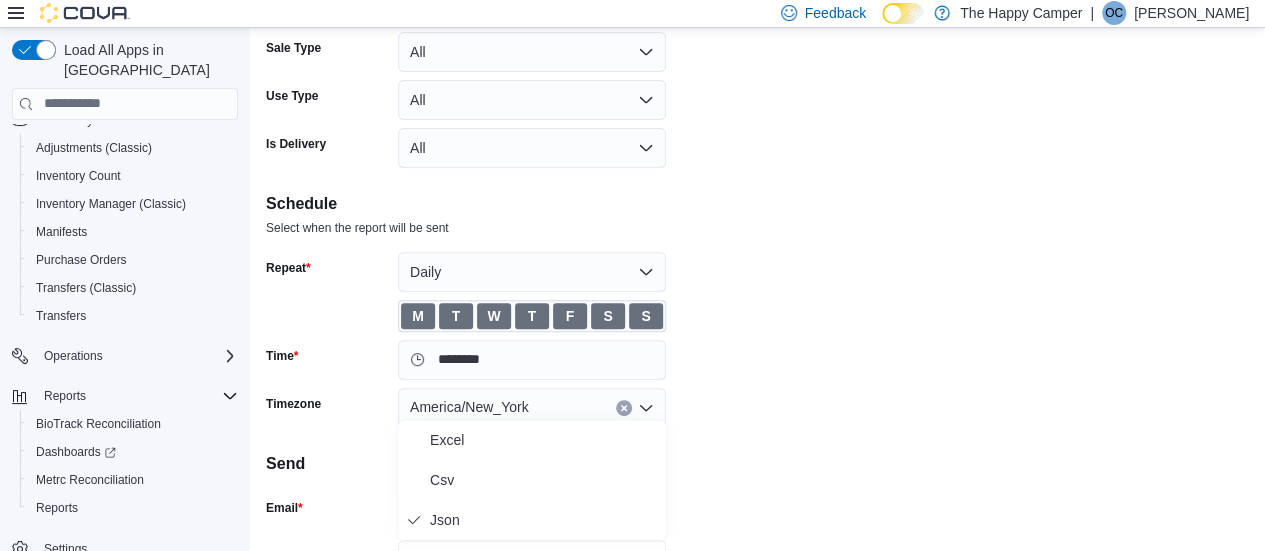 click on "**********" at bounding box center [757, 186] 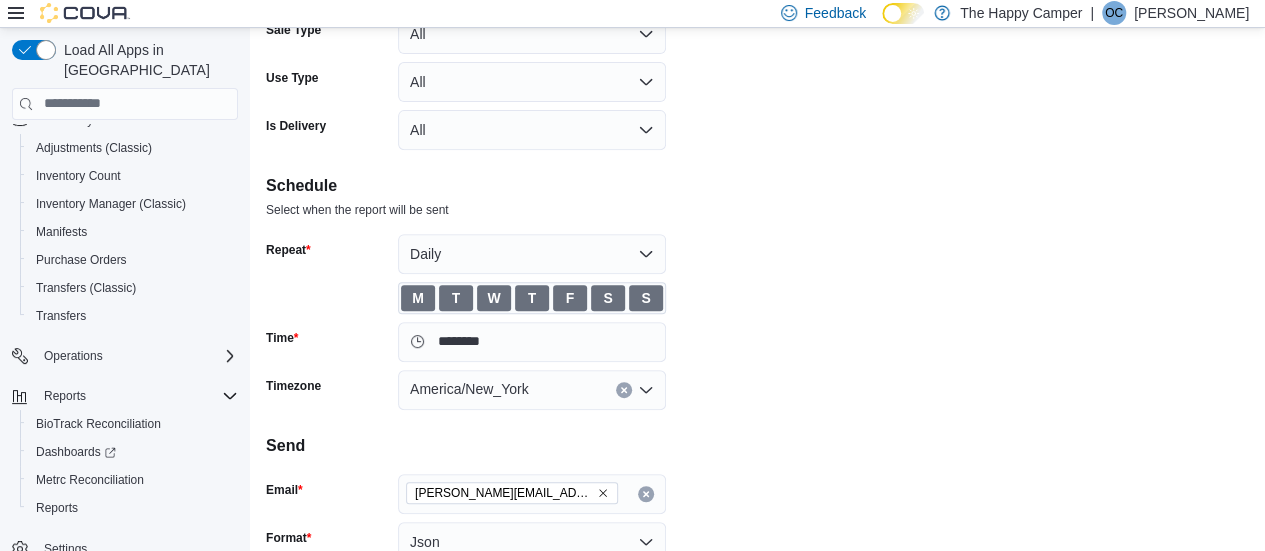 scroll, scrollTop: 444, scrollLeft: 0, axis: vertical 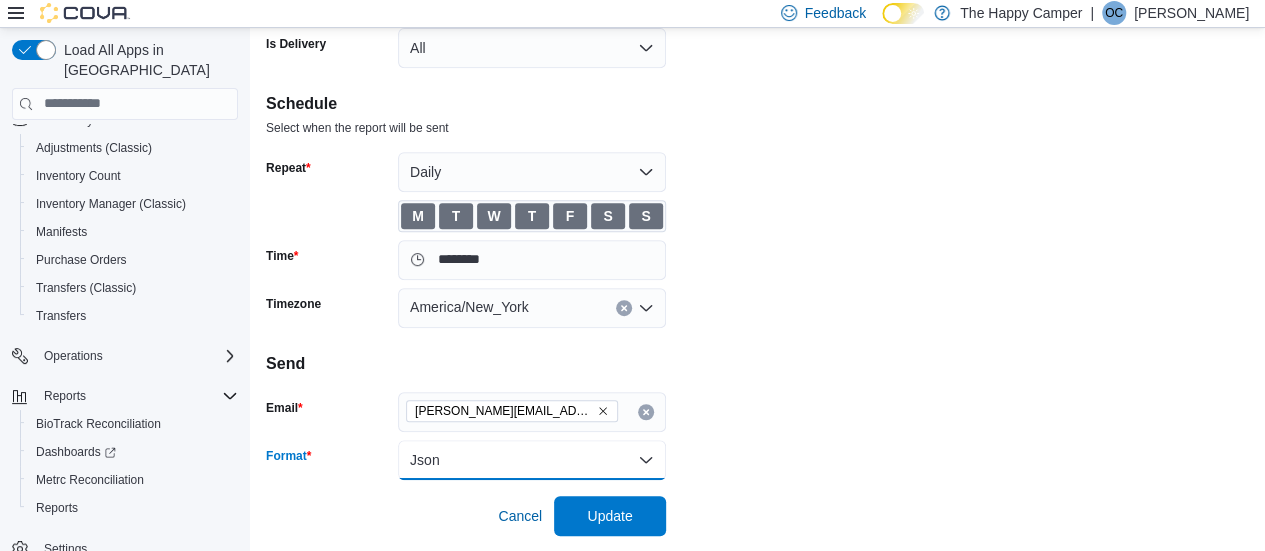click on "Json" at bounding box center (532, 460) 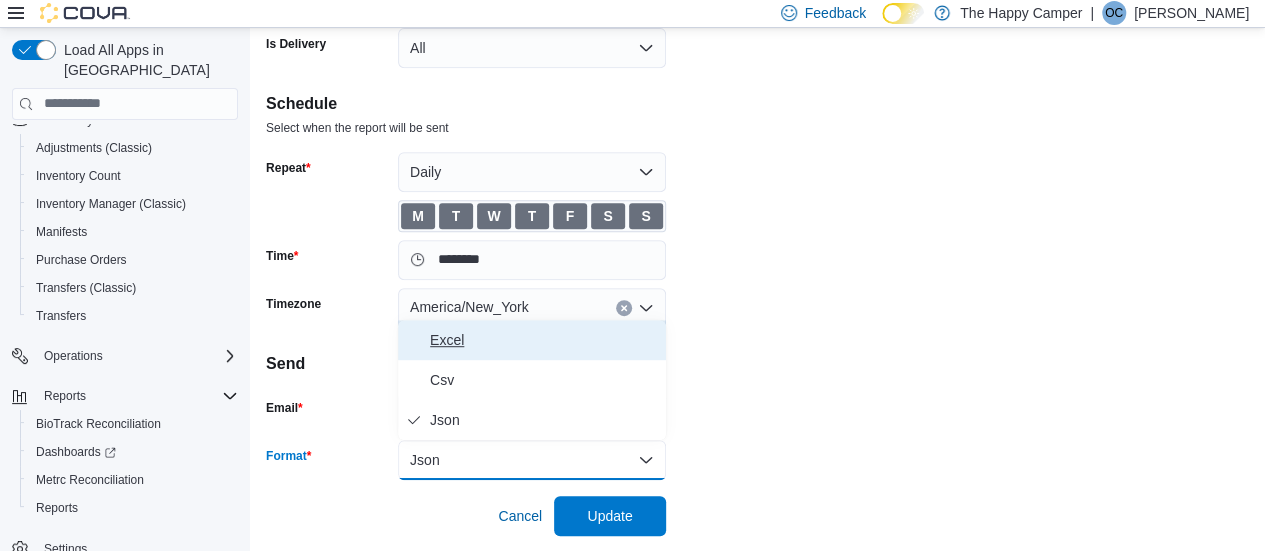 click on "Excel" at bounding box center [544, 340] 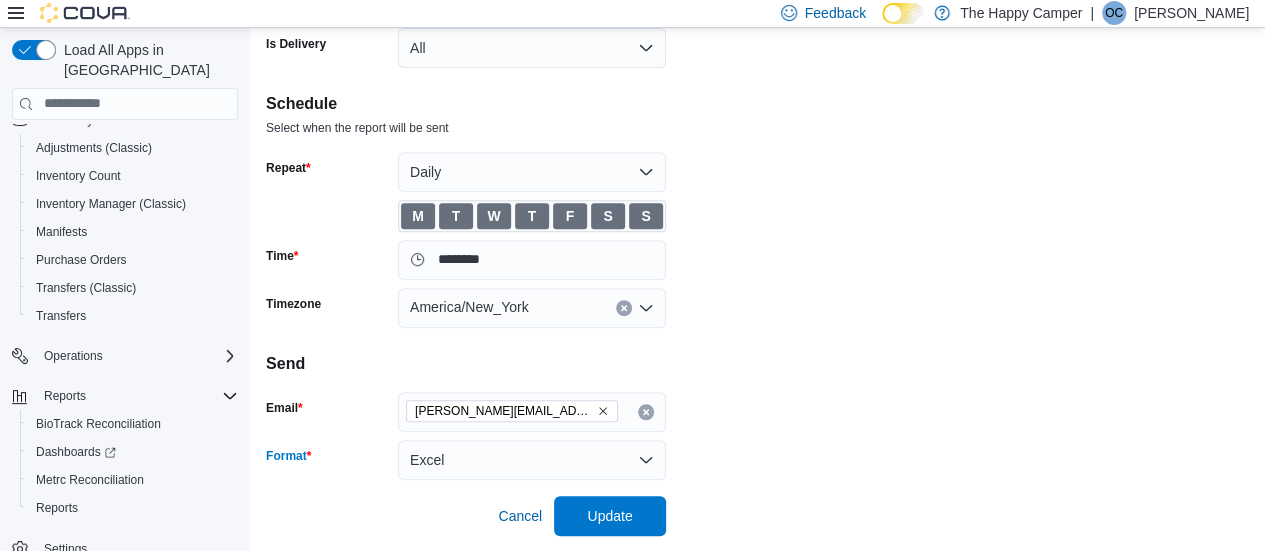 click on "Email" at bounding box center (627, 412) 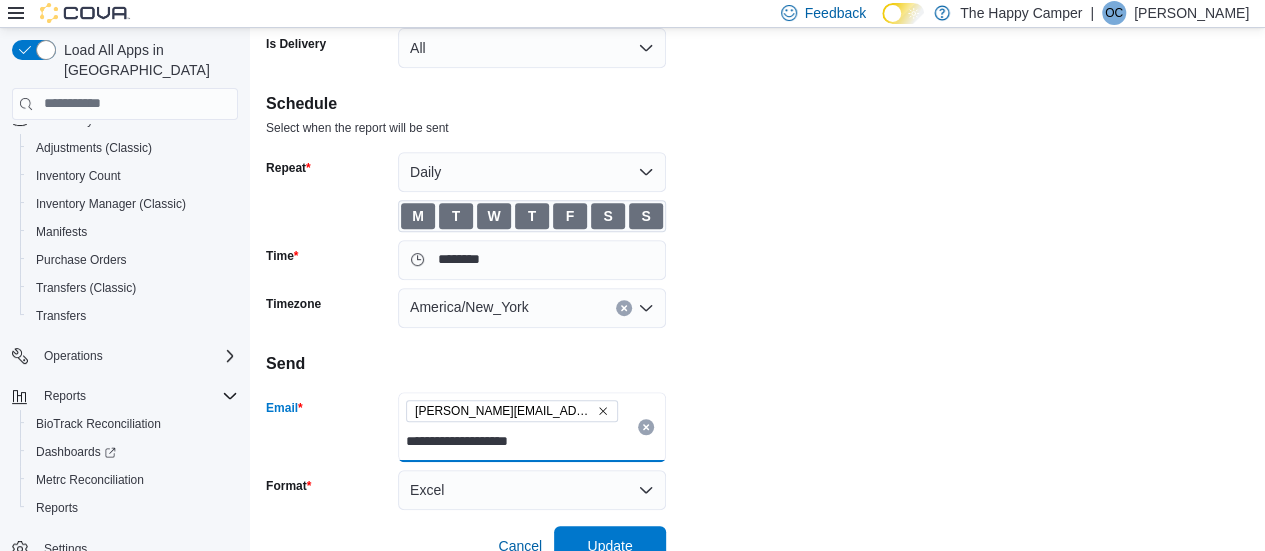 type on "**********" 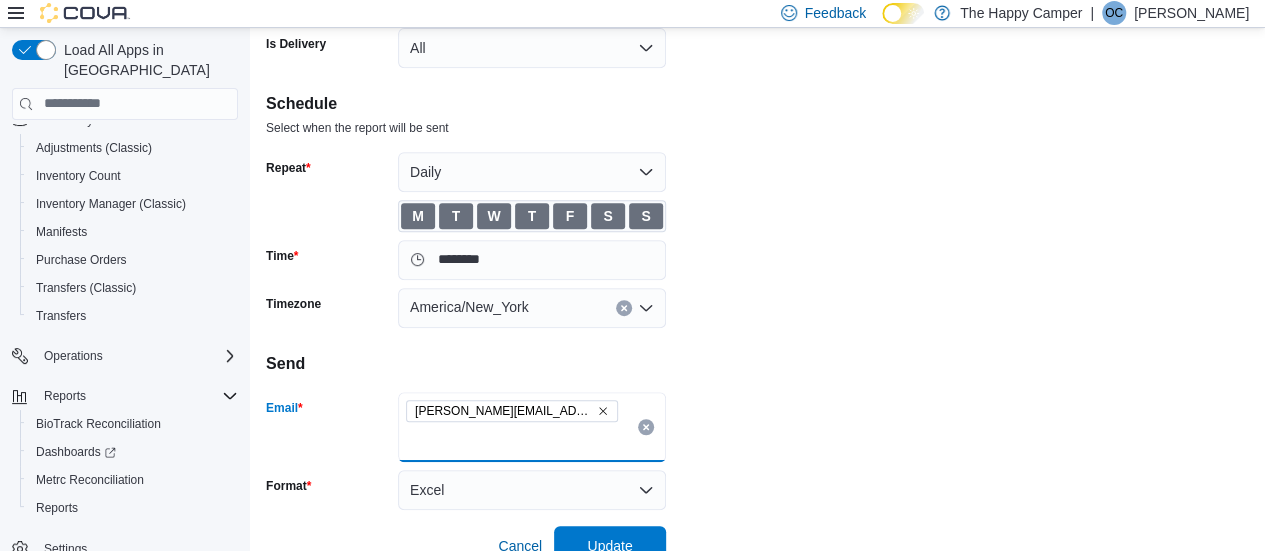 click on "**********" at bounding box center [757, 101] 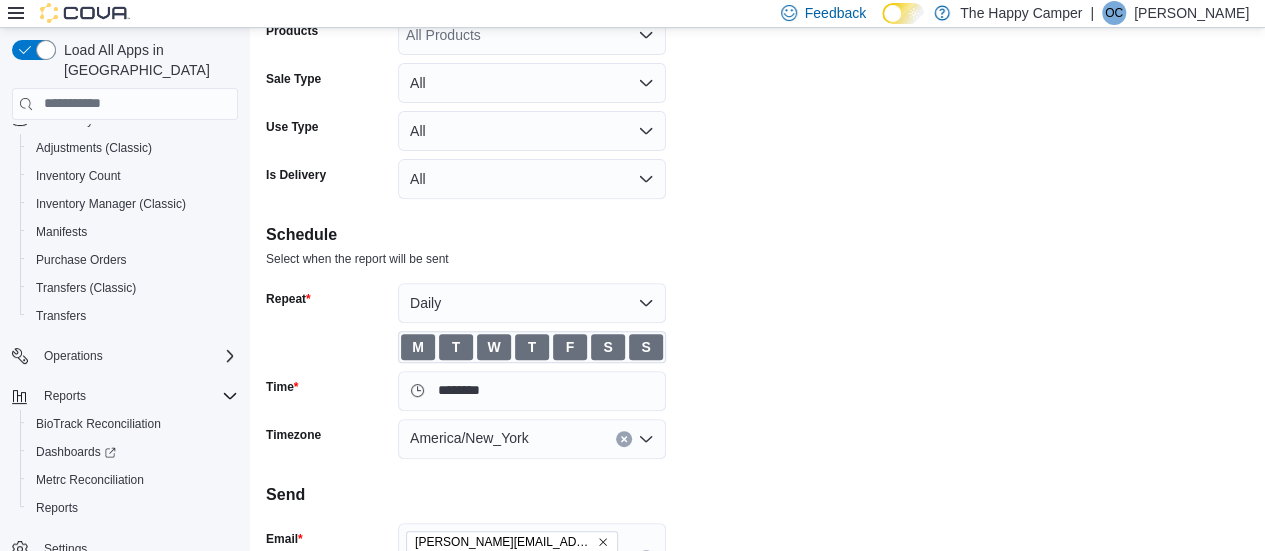 scroll, scrollTop: 344, scrollLeft: 0, axis: vertical 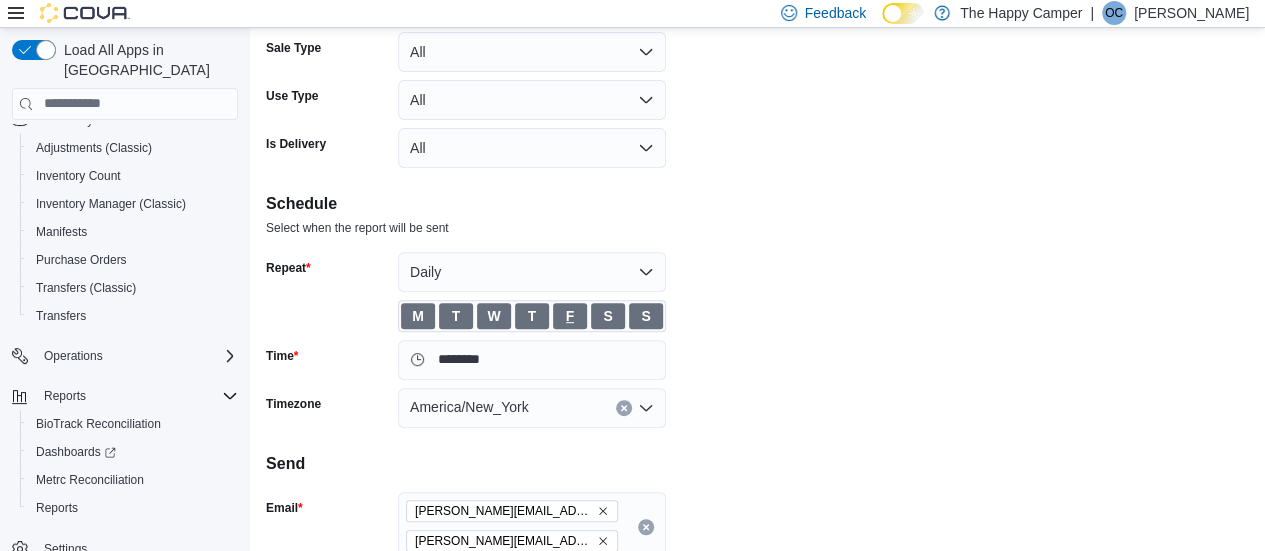 click on "F" at bounding box center [570, 316] 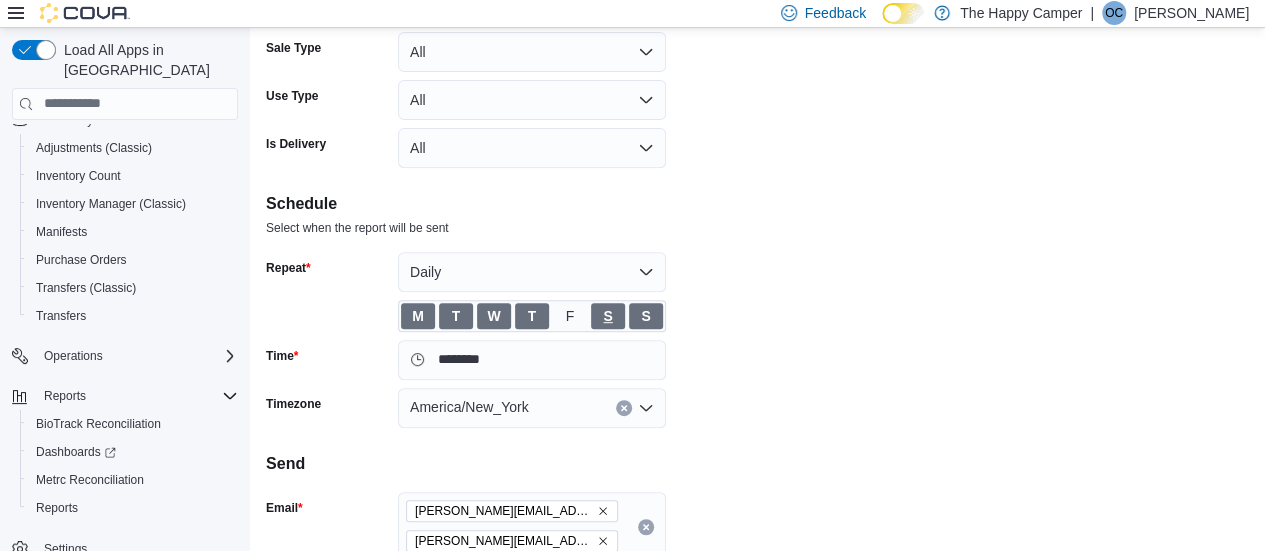 click on "S" at bounding box center (607, 316) 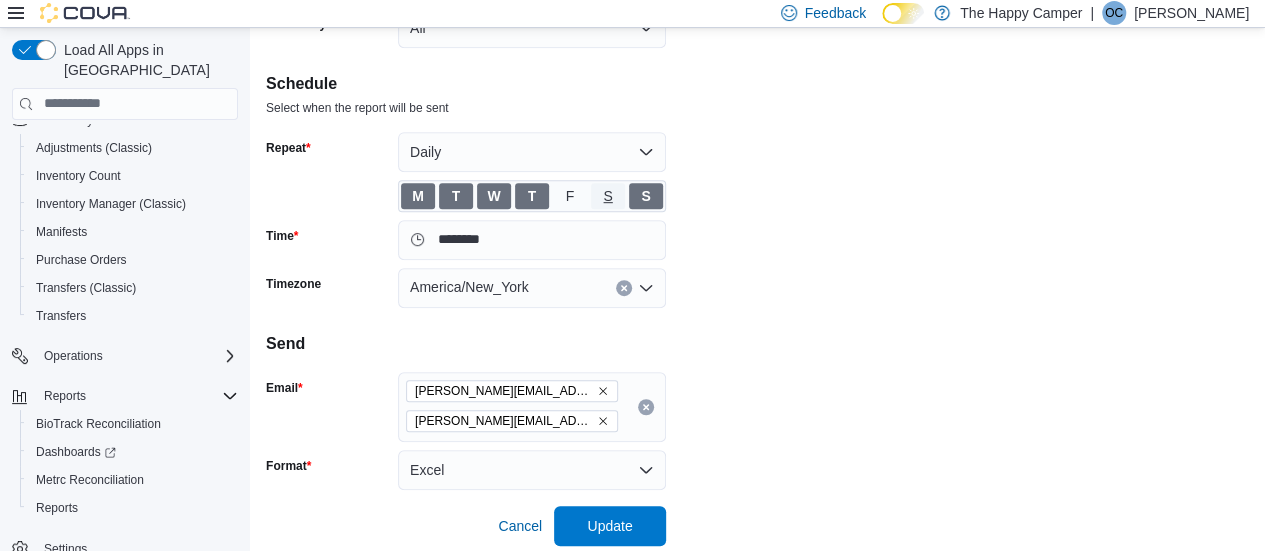 scroll, scrollTop: 474, scrollLeft: 0, axis: vertical 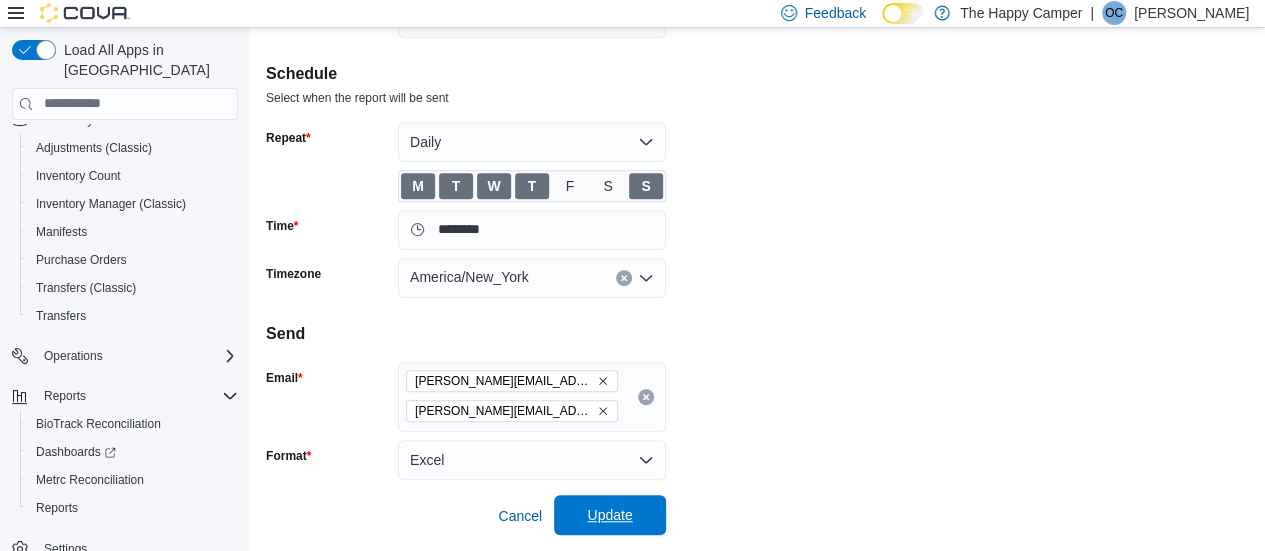 click on "Update" at bounding box center [609, 515] 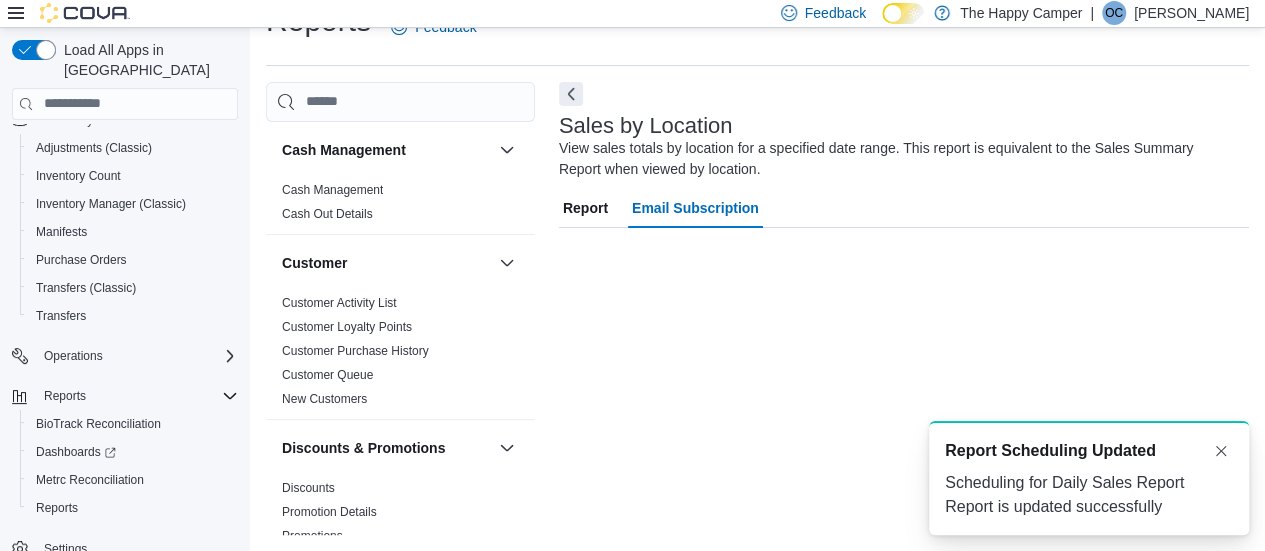scroll, scrollTop: 42, scrollLeft: 0, axis: vertical 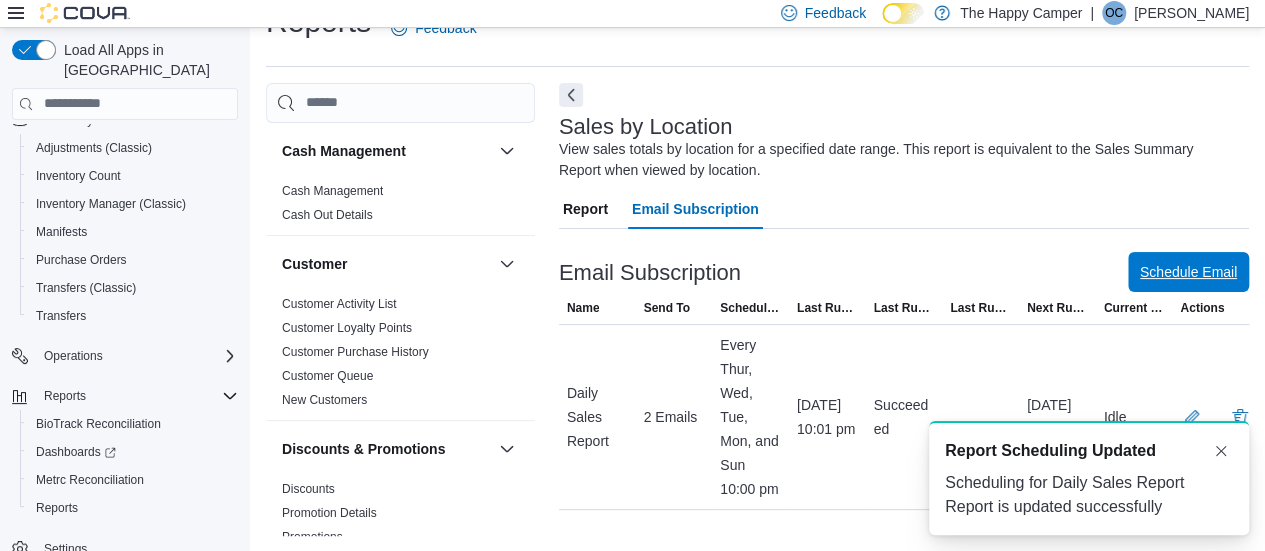 click on "Schedule Email" at bounding box center [1188, 272] 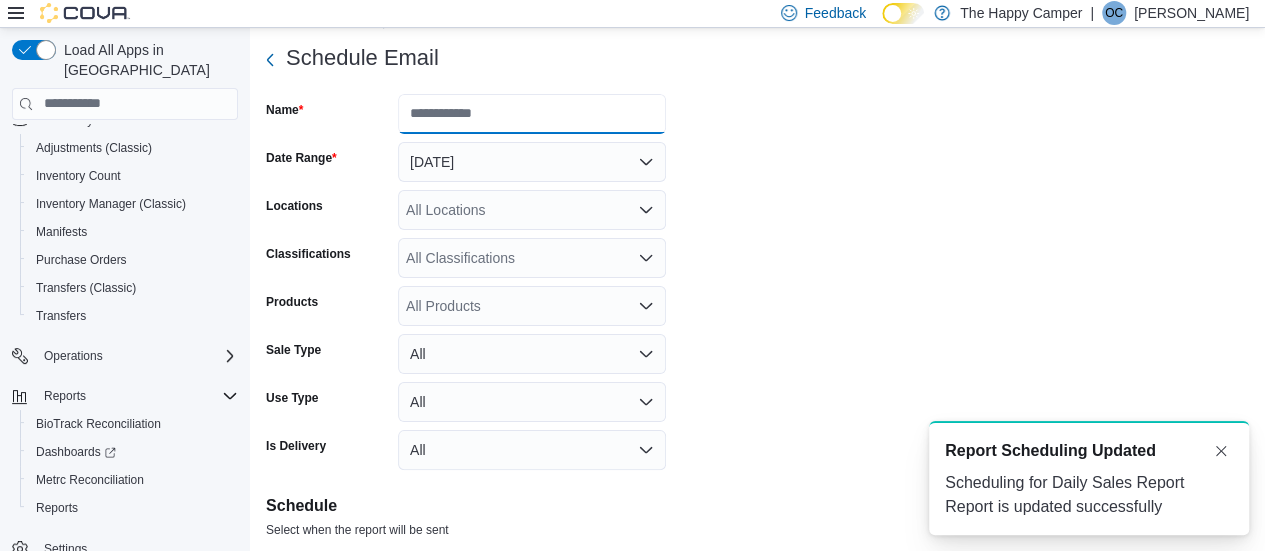 click on "Name" at bounding box center [532, 114] 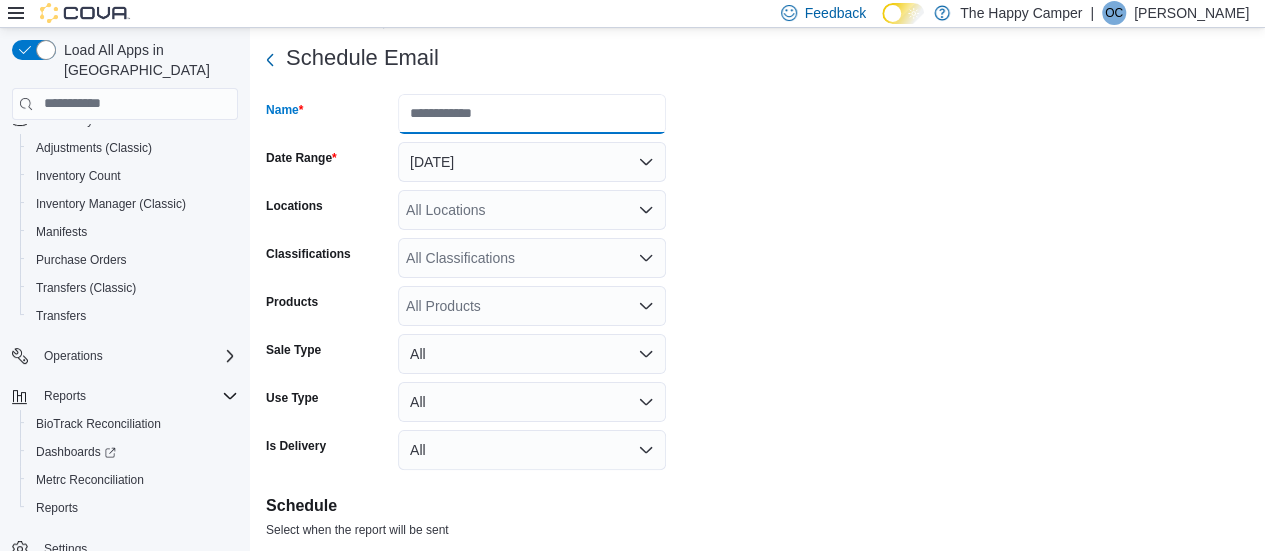 type on "**********" 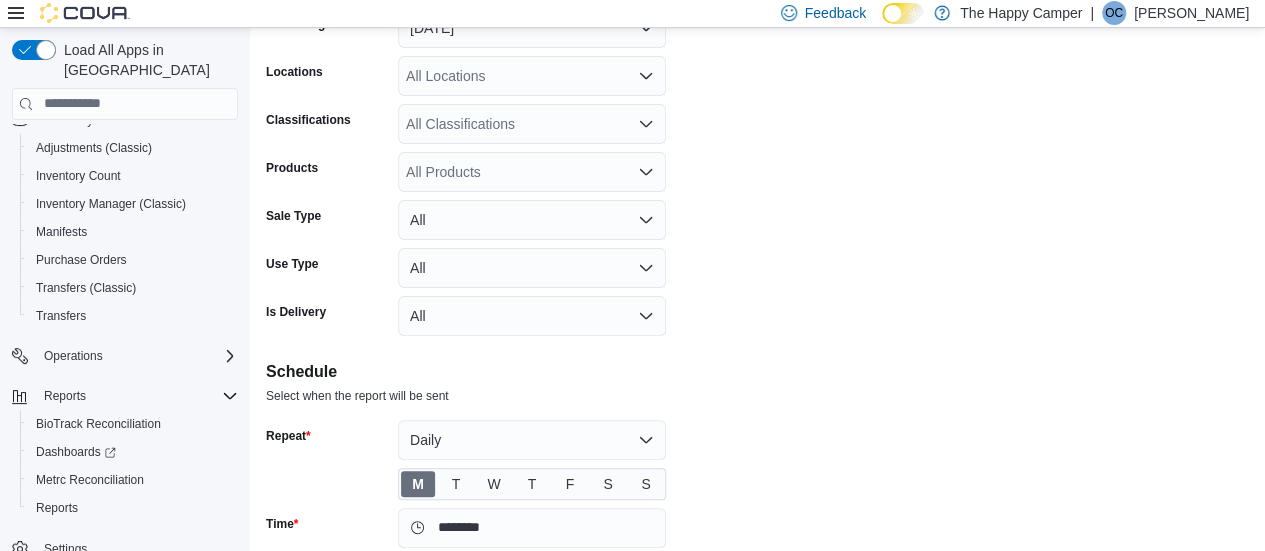 scroll, scrollTop: 342, scrollLeft: 0, axis: vertical 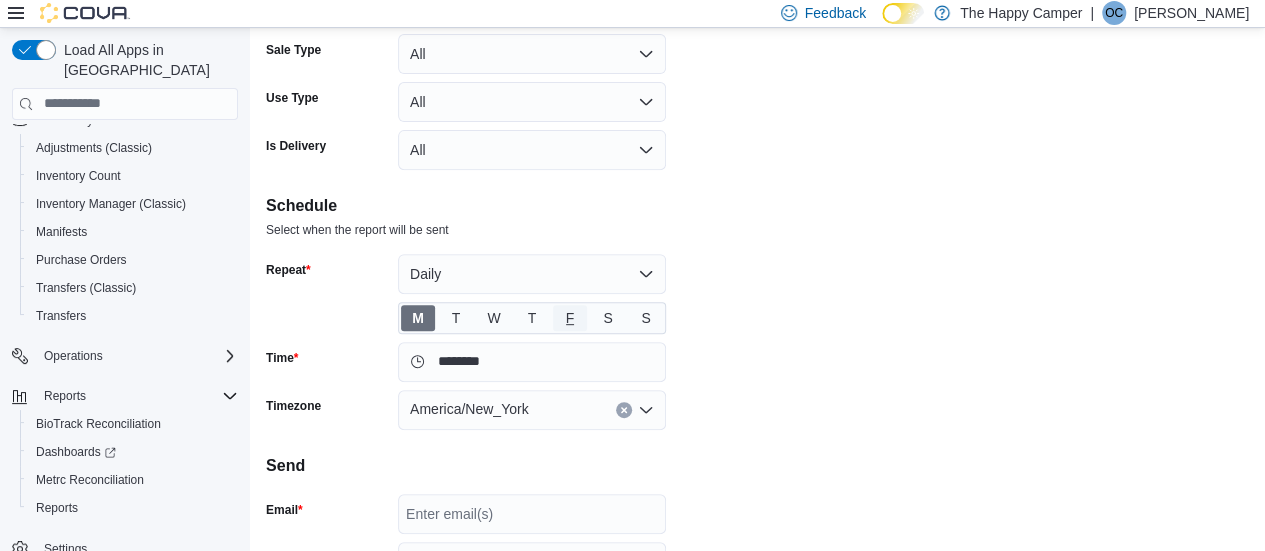 click on "F" at bounding box center [570, 318] 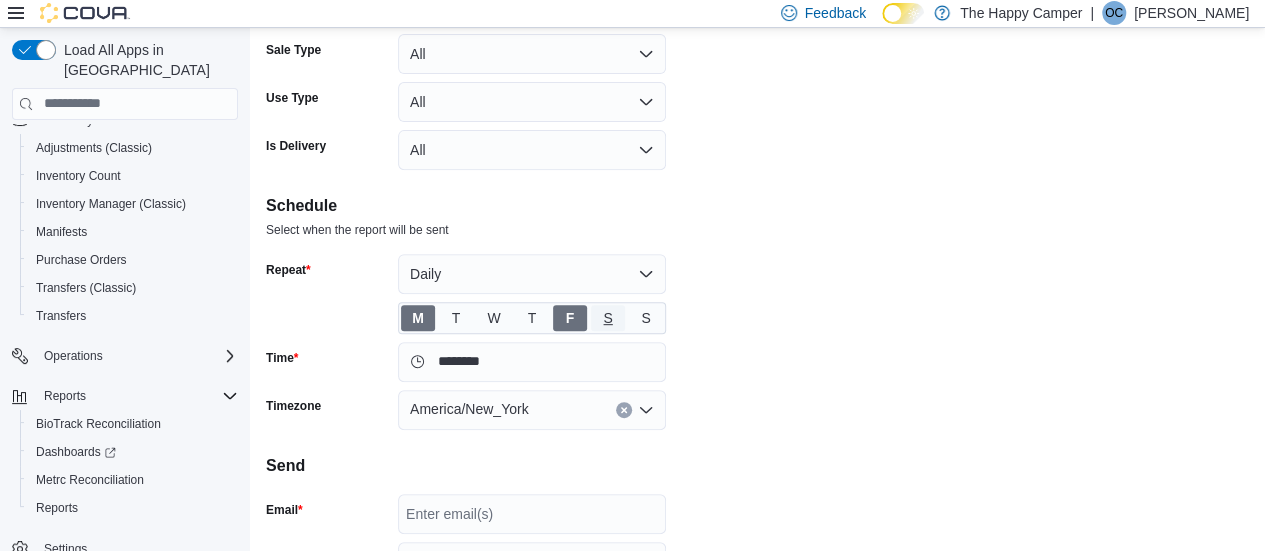click on "S" at bounding box center (607, 318) 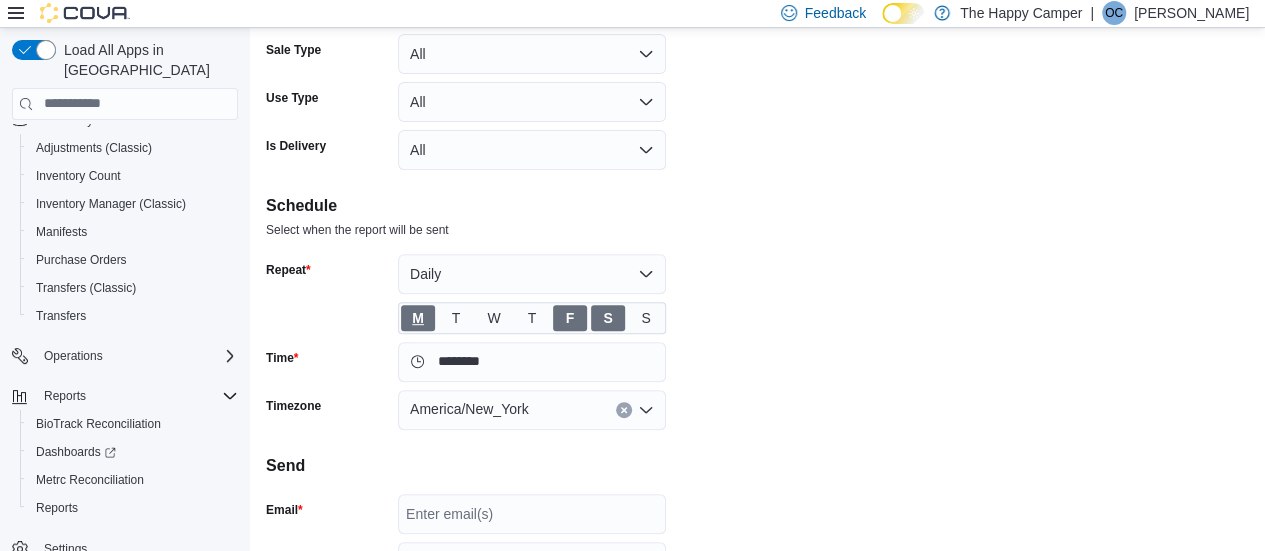 click on "M" at bounding box center (418, 318) 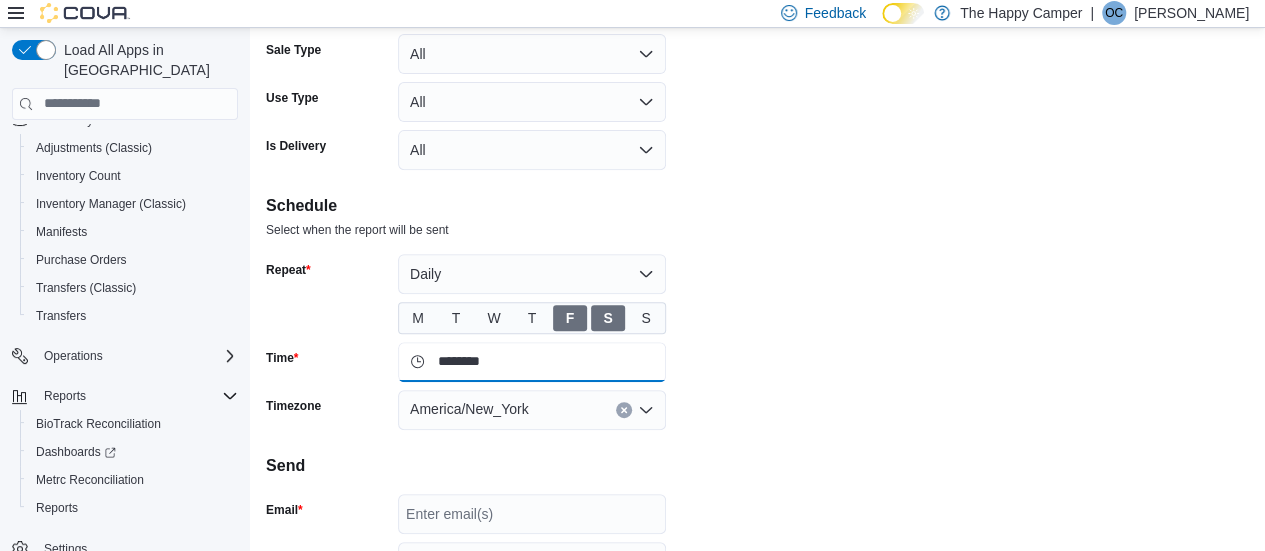 click on "********" at bounding box center [532, 362] 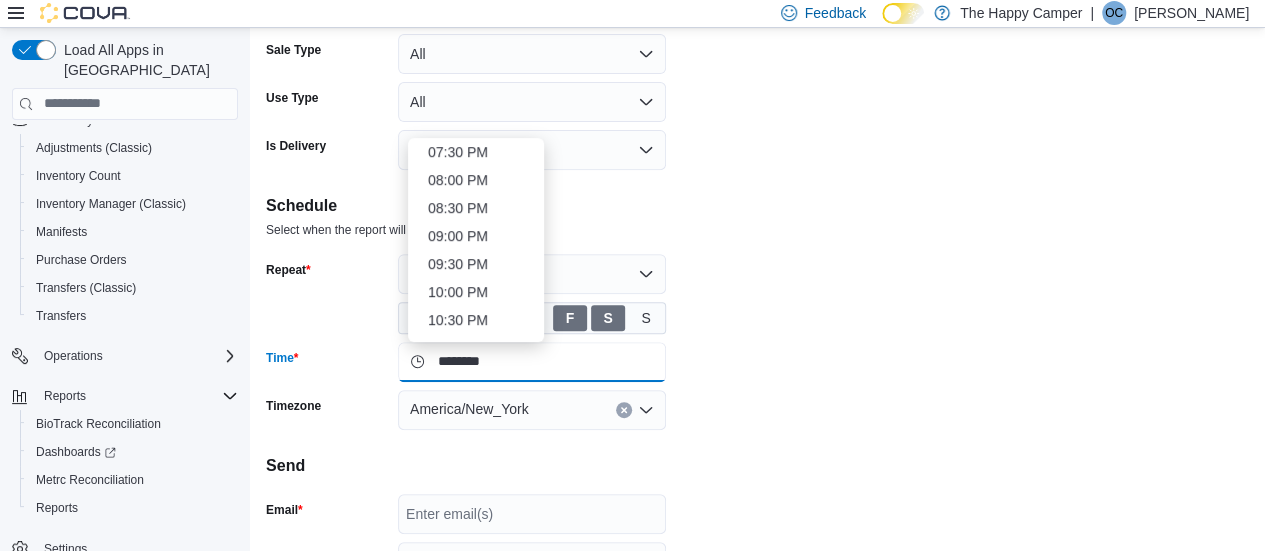scroll, scrollTop: 1144, scrollLeft: 0, axis: vertical 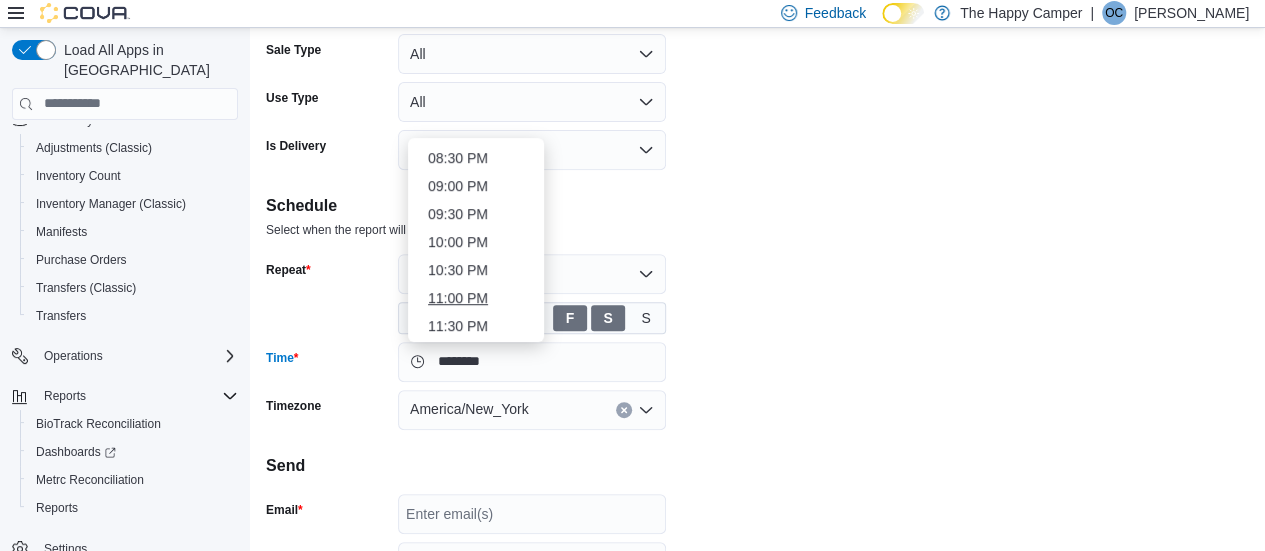 click on "11:00 PM" at bounding box center (476, 298) 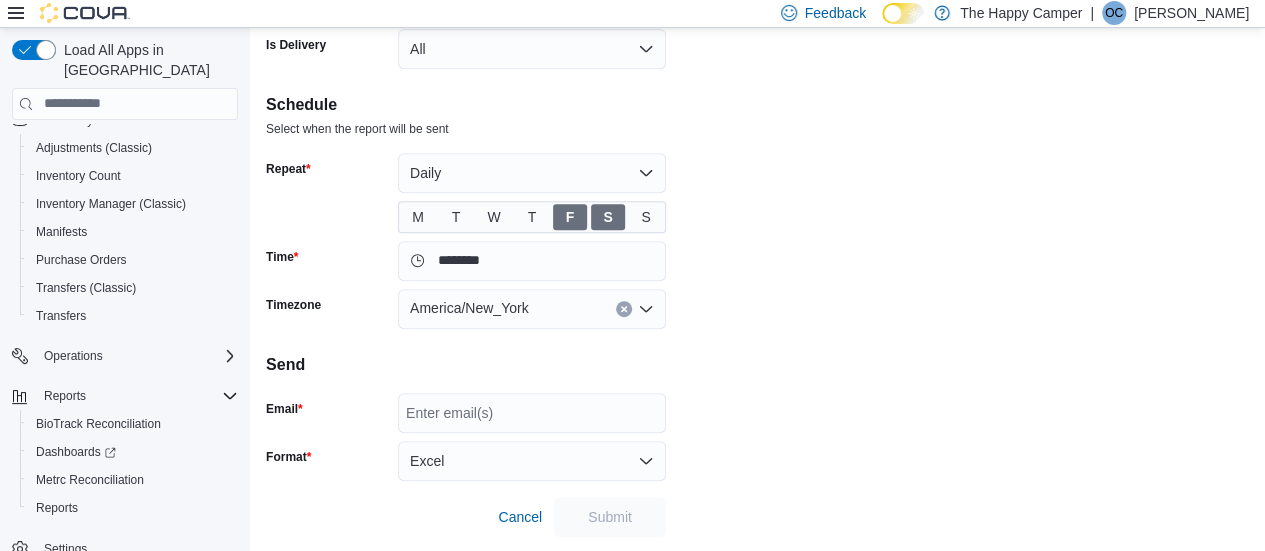 scroll, scrollTop: 444, scrollLeft: 0, axis: vertical 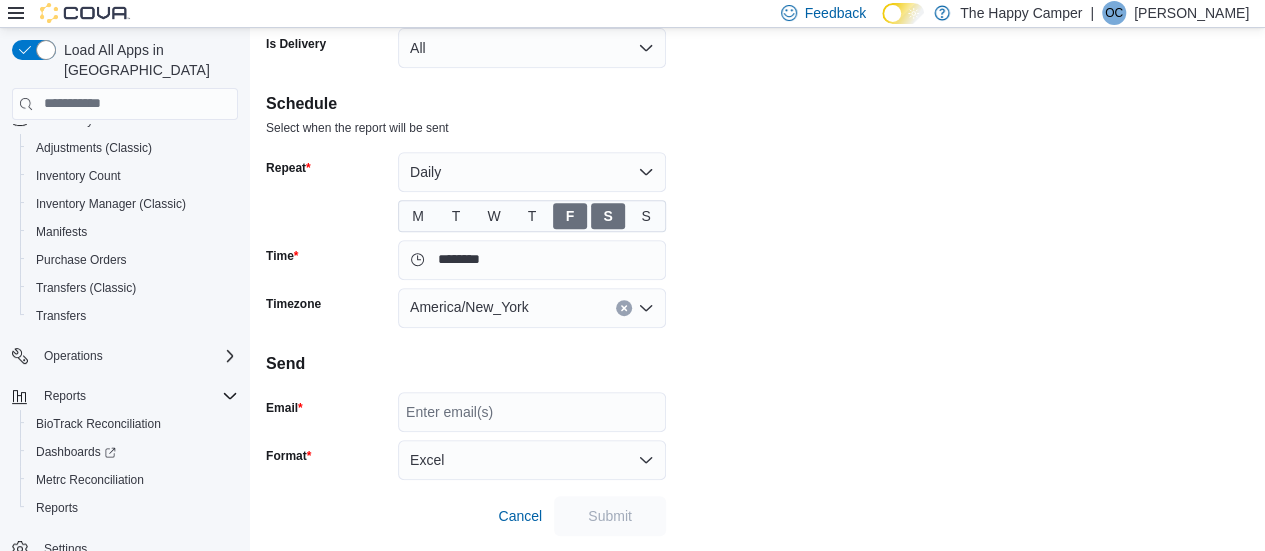 click on "Enter email(s)" at bounding box center [532, 412] 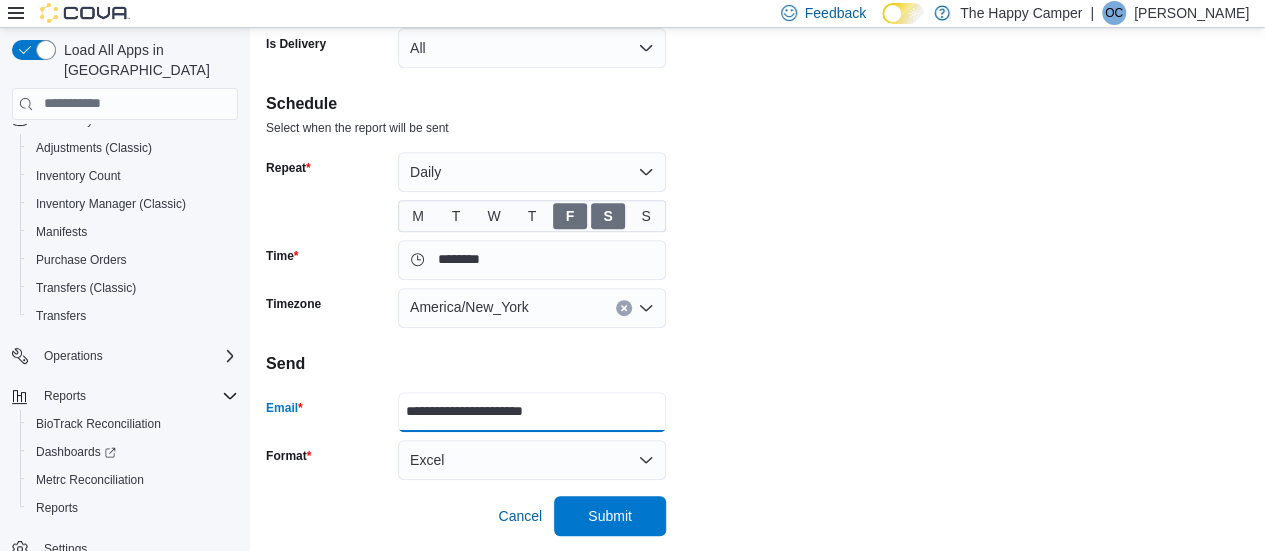 type on "**********" 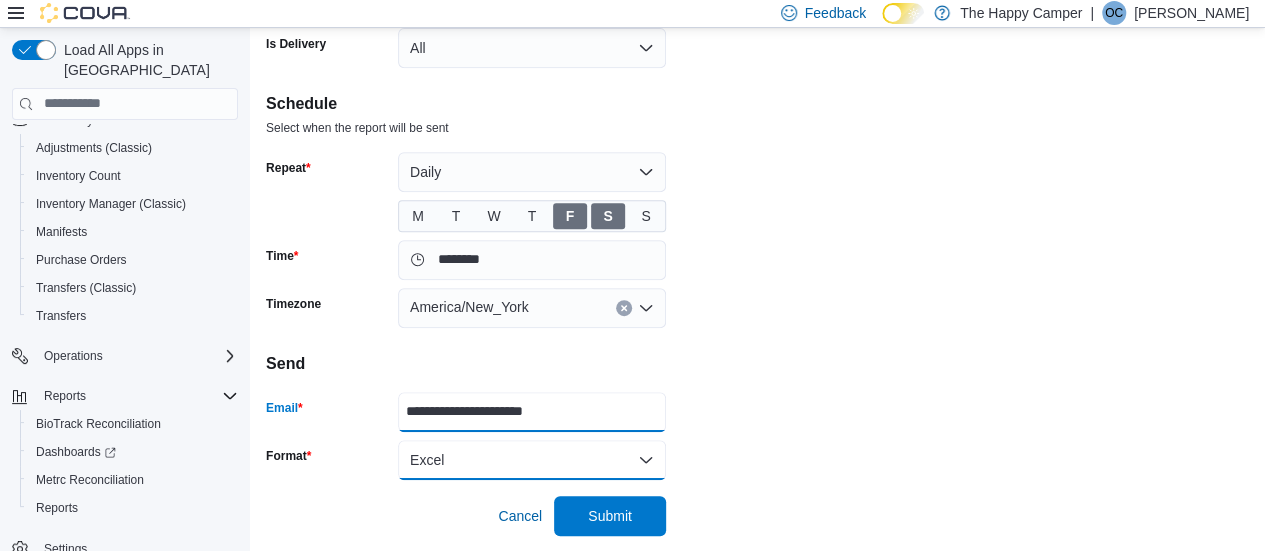 type 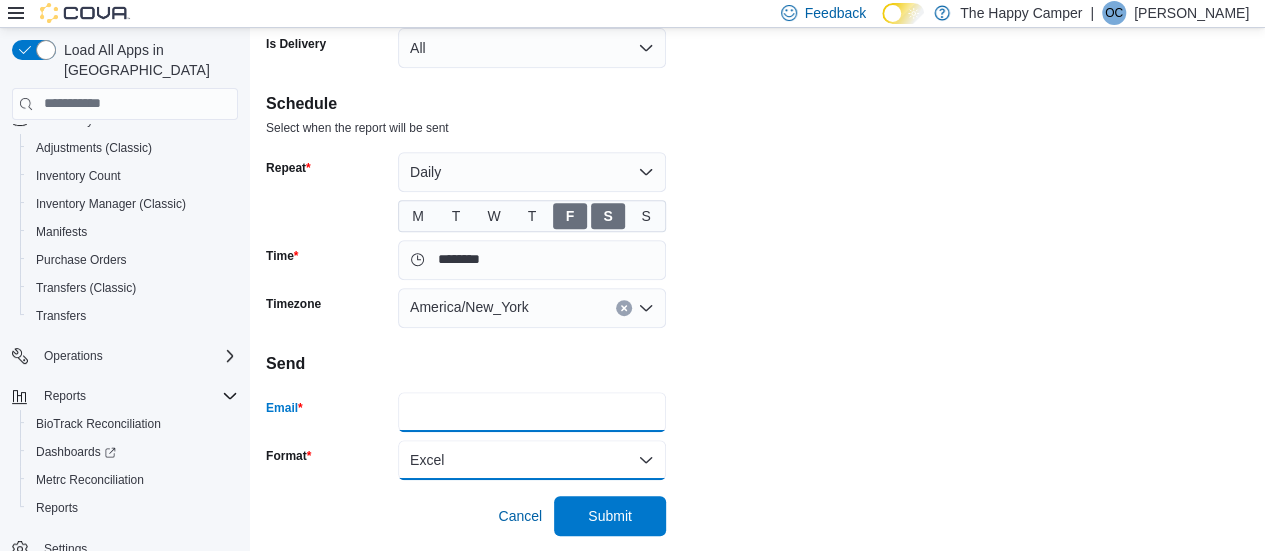 type 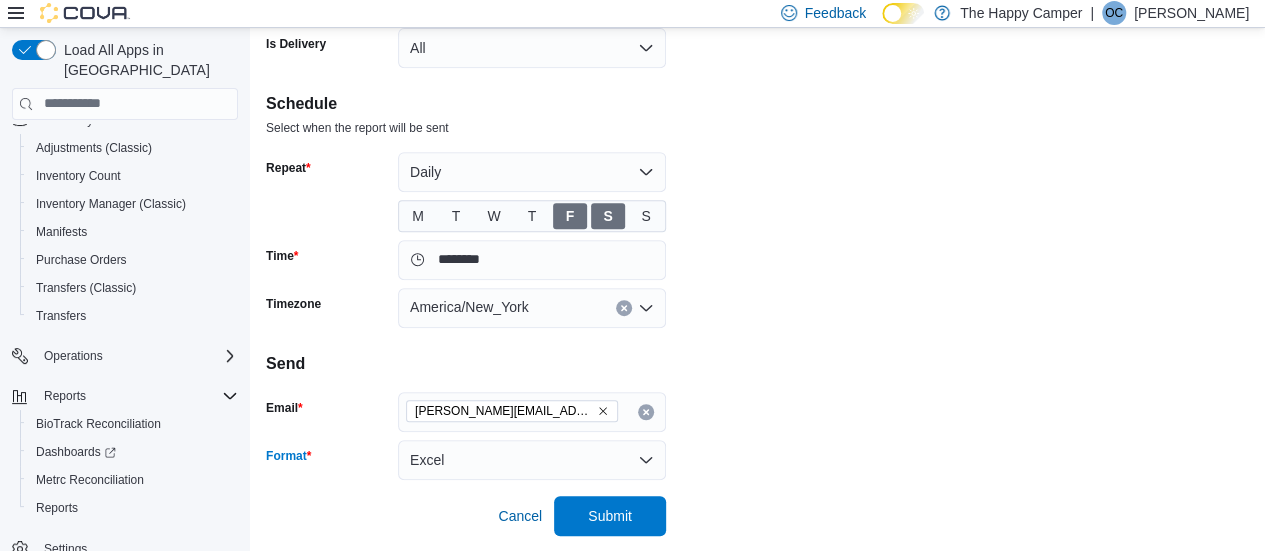 click on "[PERSON_NAME][EMAIL_ADDRESS][DOMAIN_NAME]" at bounding box center [532, 412] 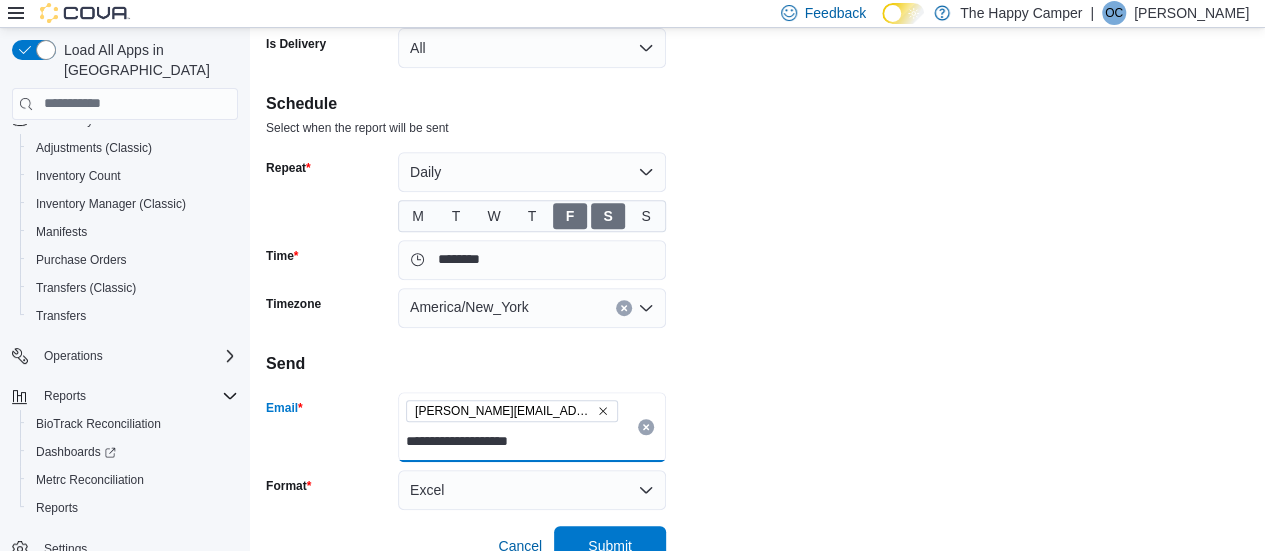 type on "**********" 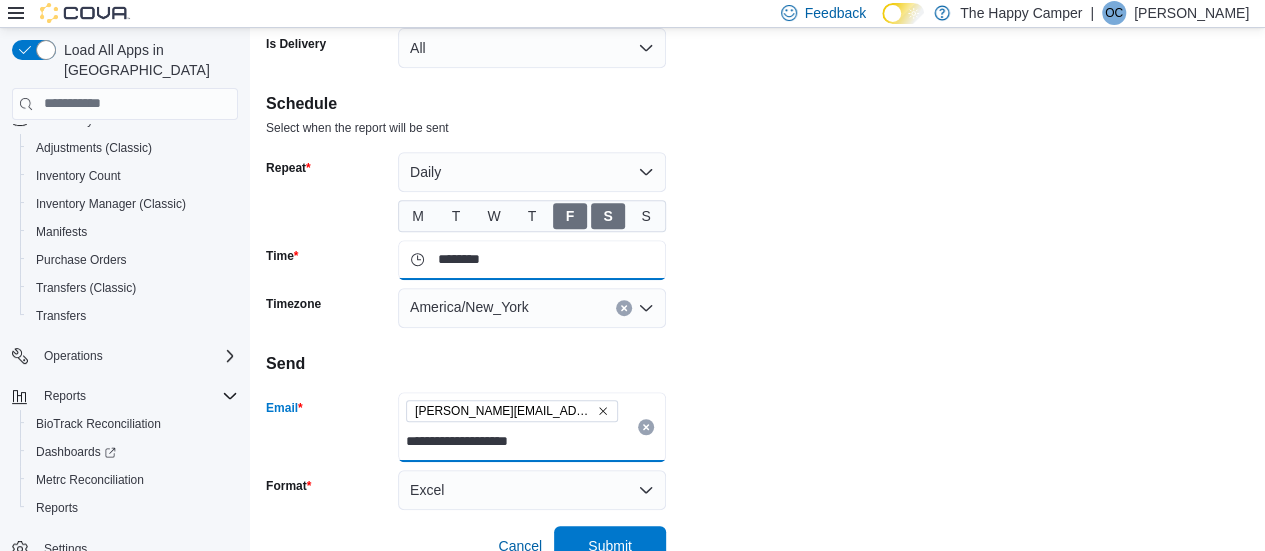type 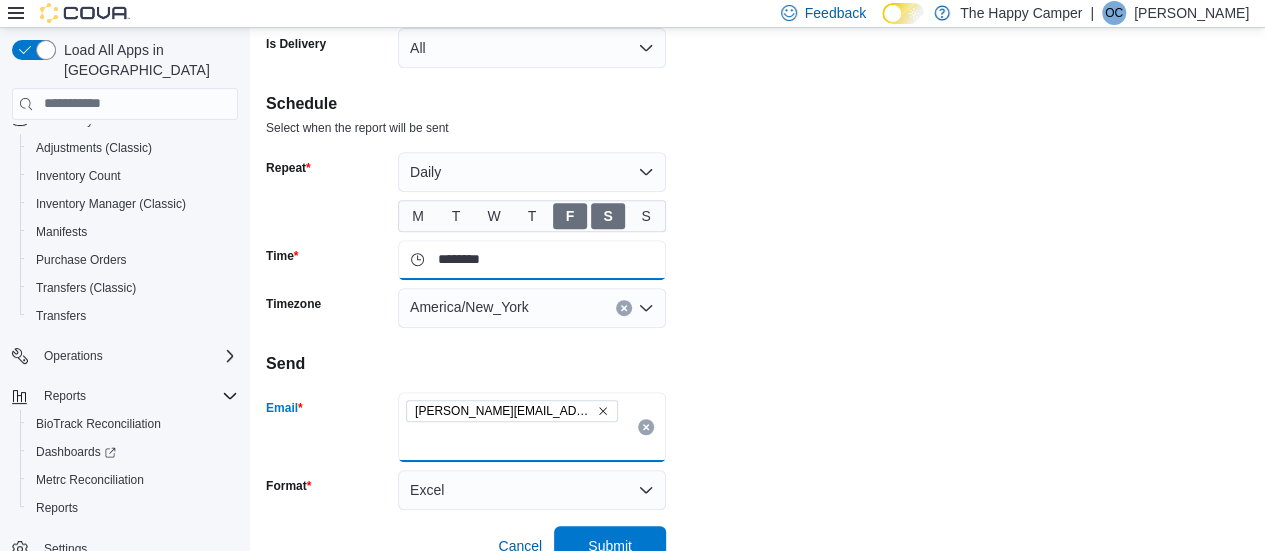click on "********" at bounding box center (532, 260) 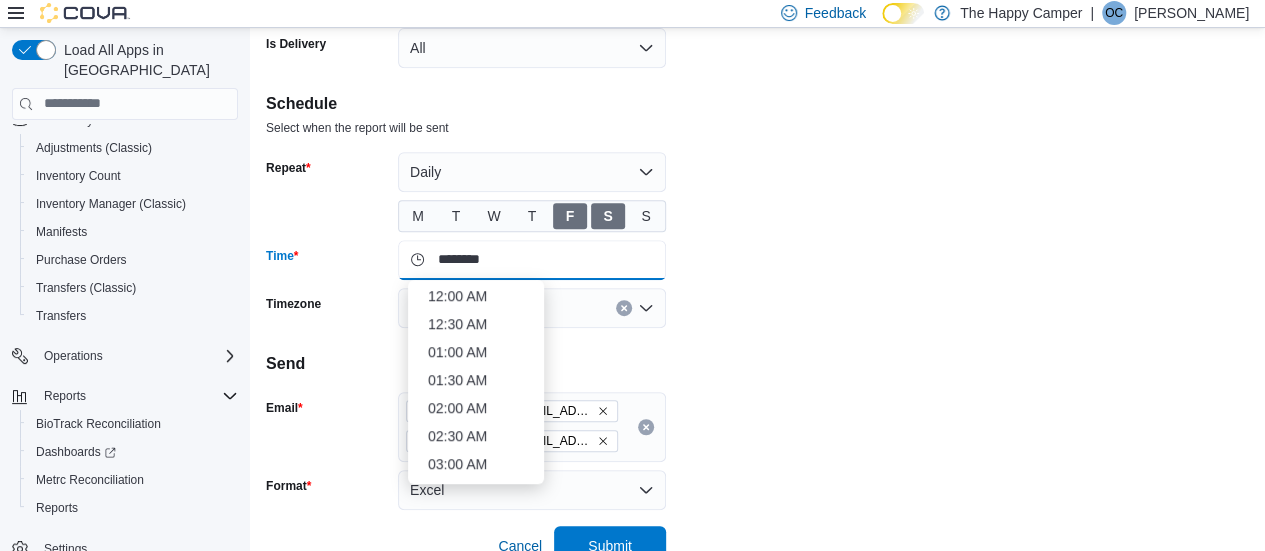 scroll, scrollTop: 1144, scrollLeft: 0, axis: vertical 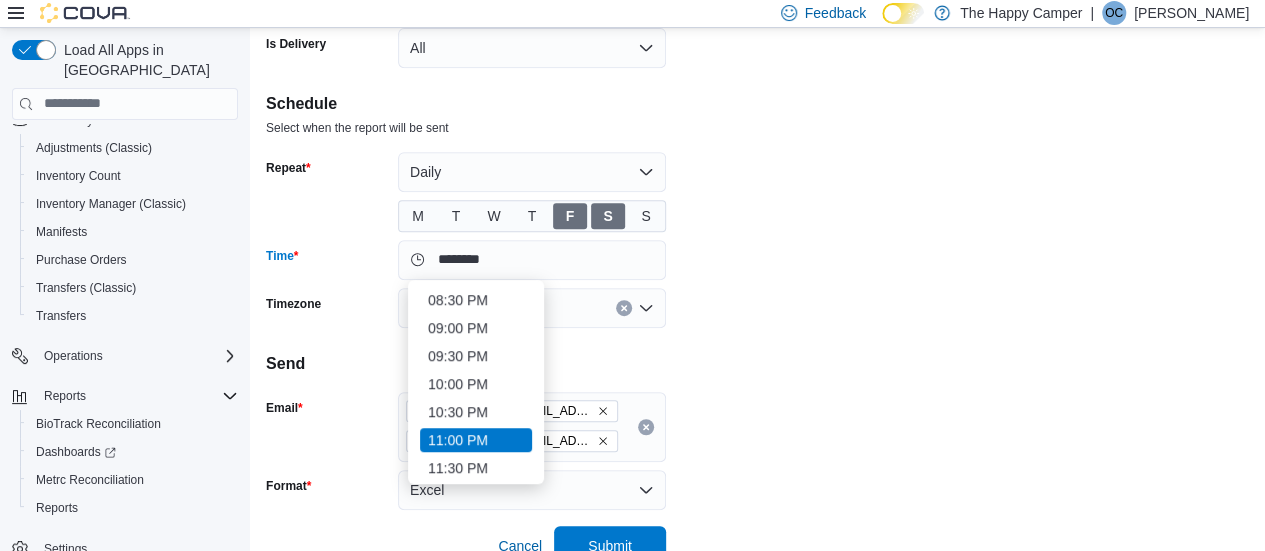 click on "**********" at bounding box center (757, 101) 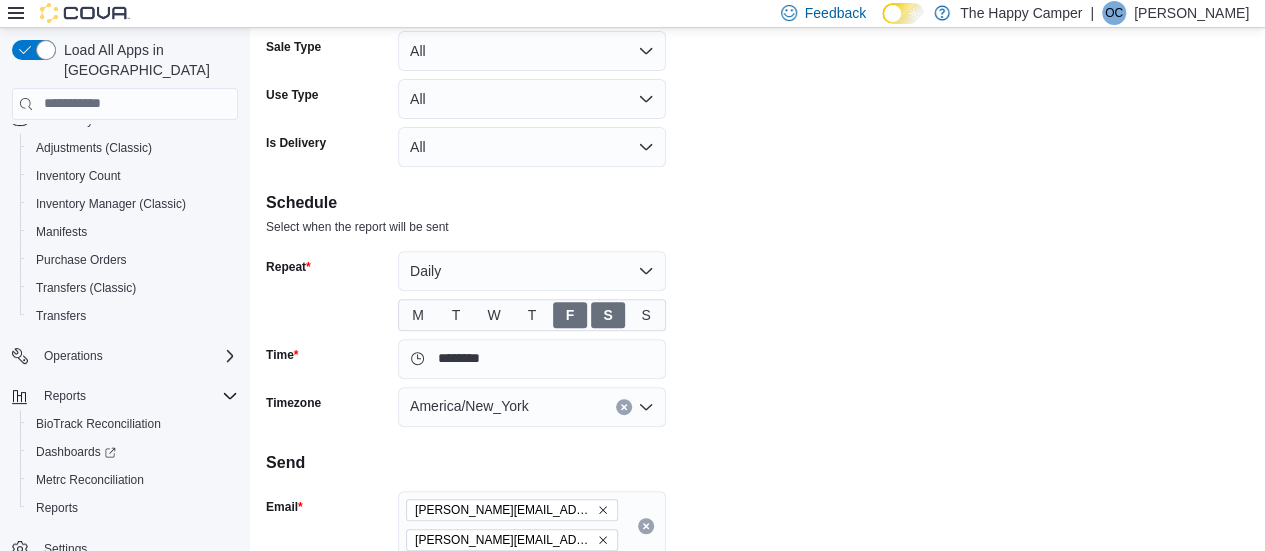 scroll, scrollTop: 344, scrollLeft: 0, axis: vertical 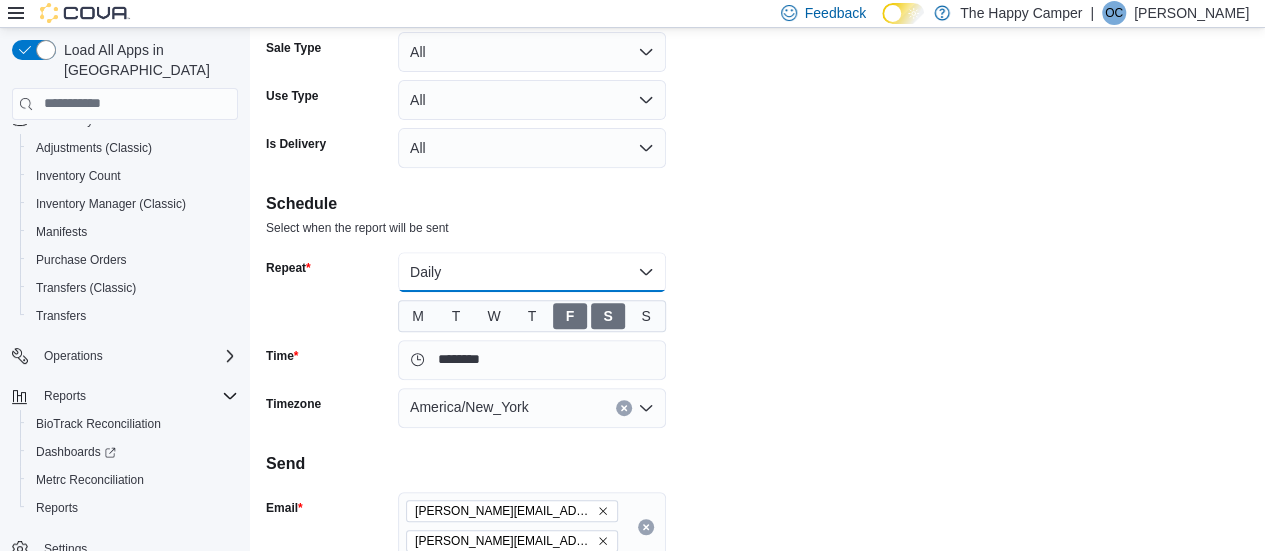 click on "Daily" at bounding box center [532, 272] 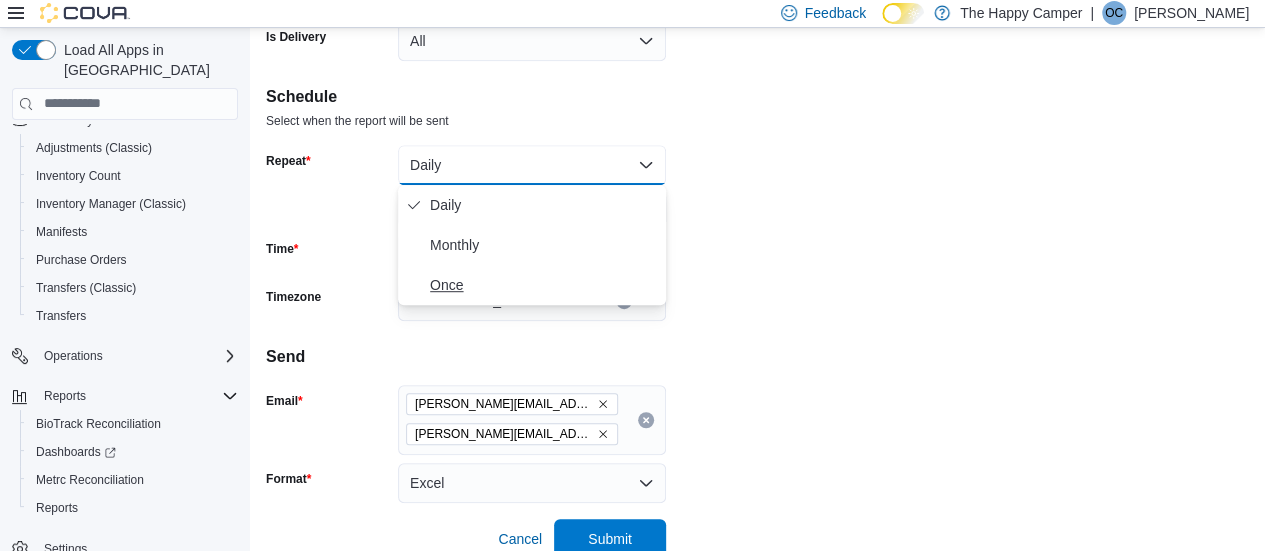 scroll, scrollTop: 474, scrollLeft: 0, axis: vertical 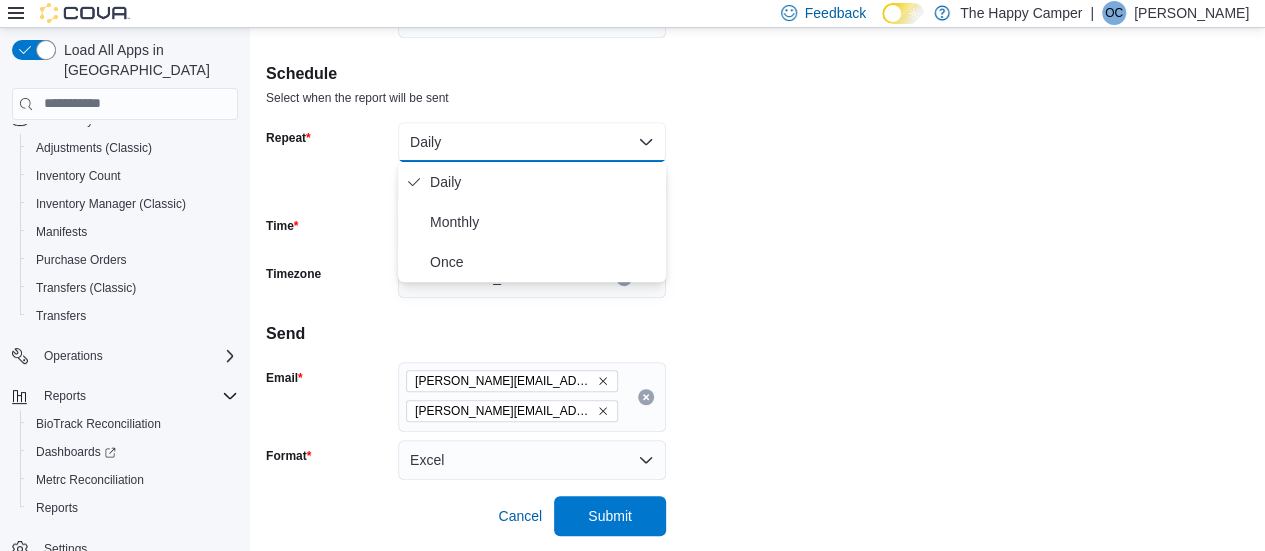 click on "**********" at bounding box center (757, 71) 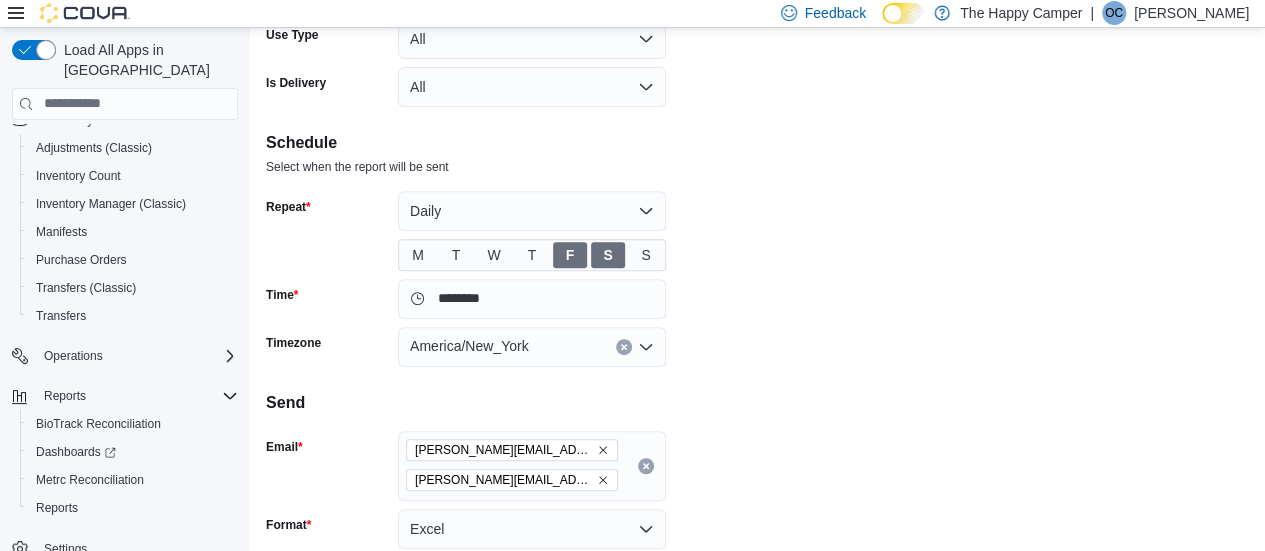 scroll, scrollTop: 374, scrollLeft: 0, axis: vertical 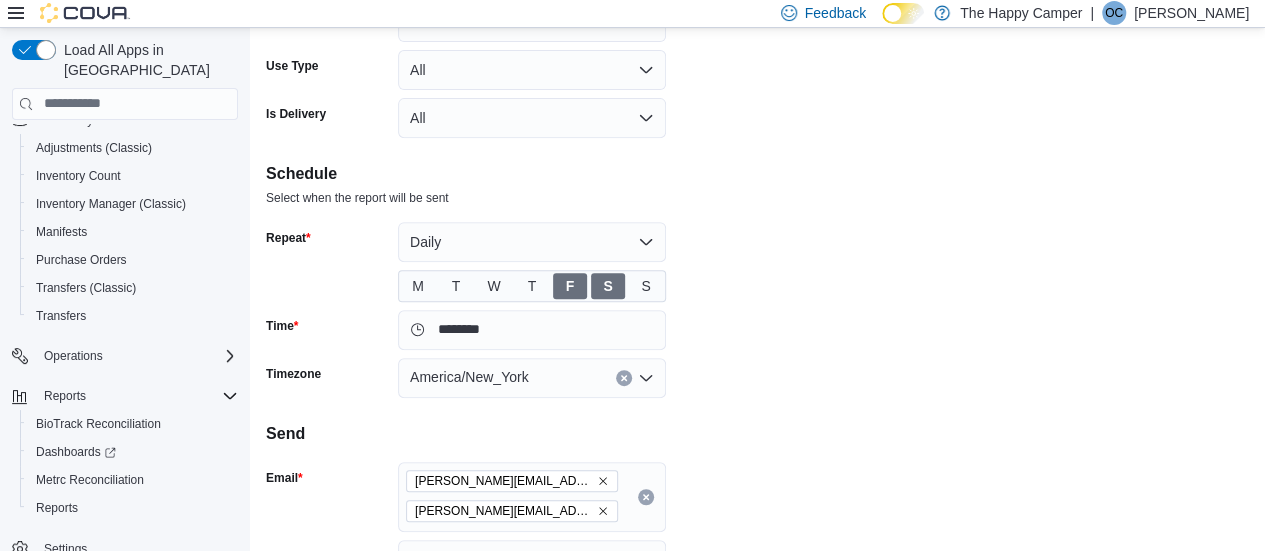 click on "America/New_York" at bounding box center [532, 378] 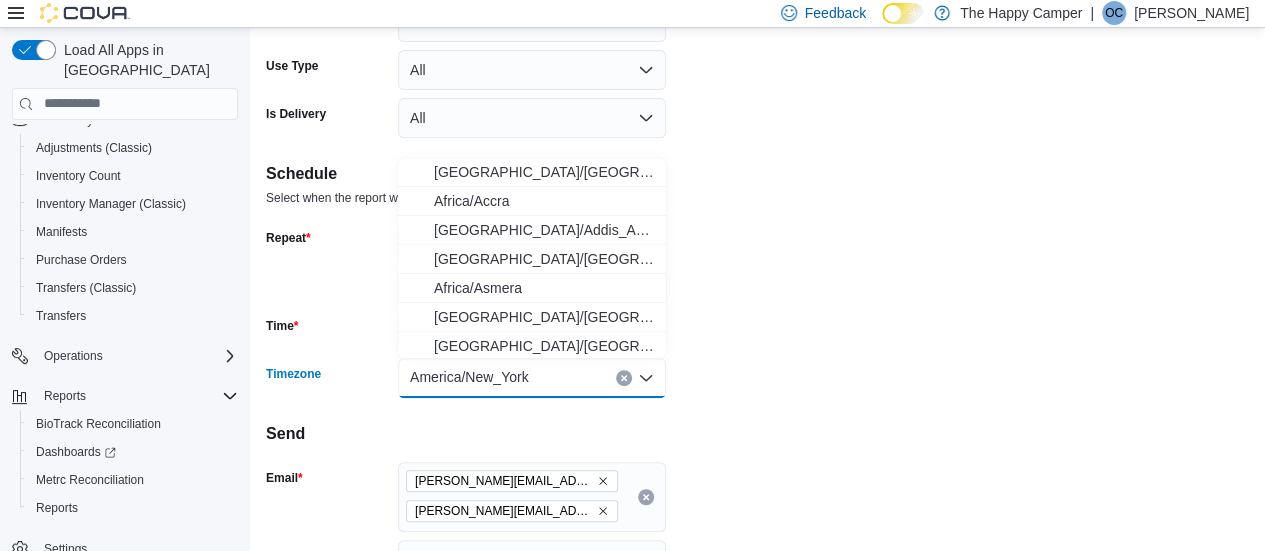 click on "**********" at bounding box center [757, 171] 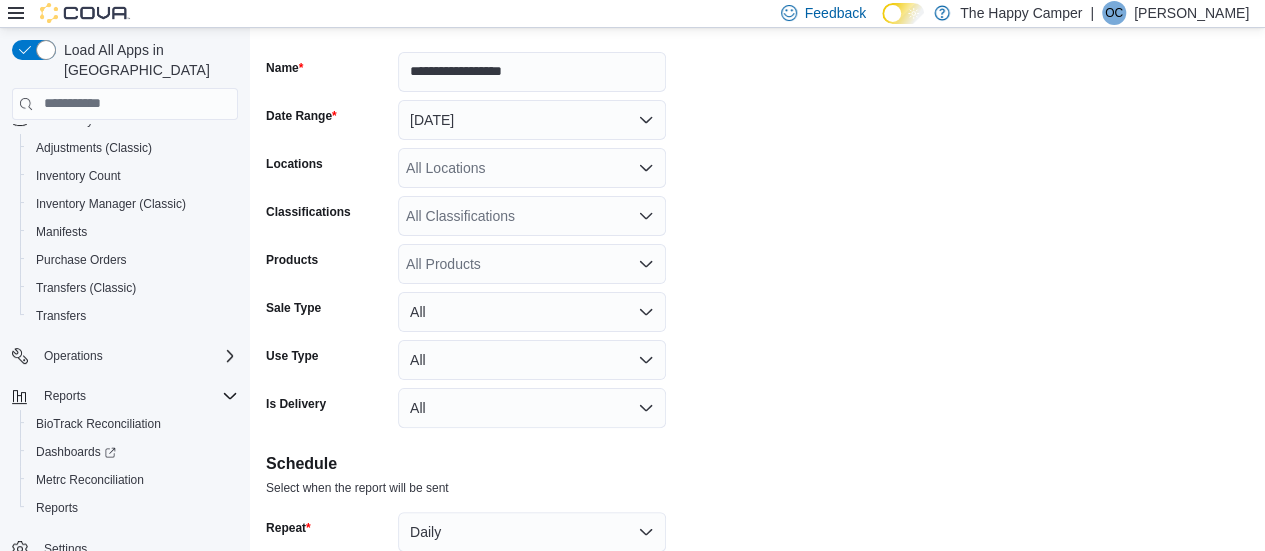 scroll, scrollTop: 0, scrollLeft: 0, axis: both 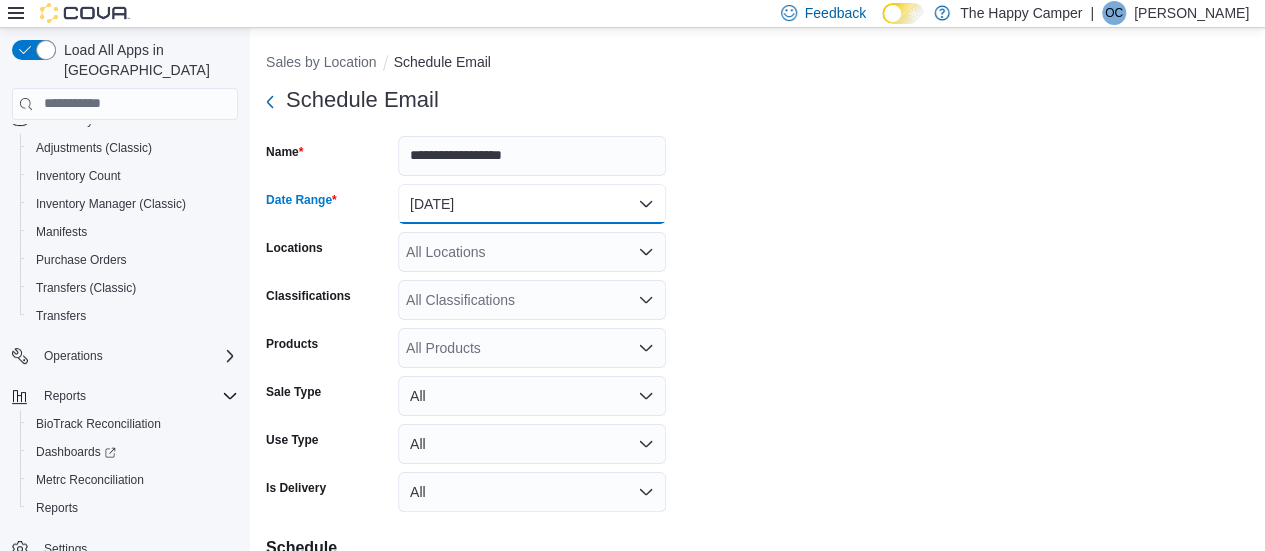 click on "[DATE]" at bounding box center [532, 204] 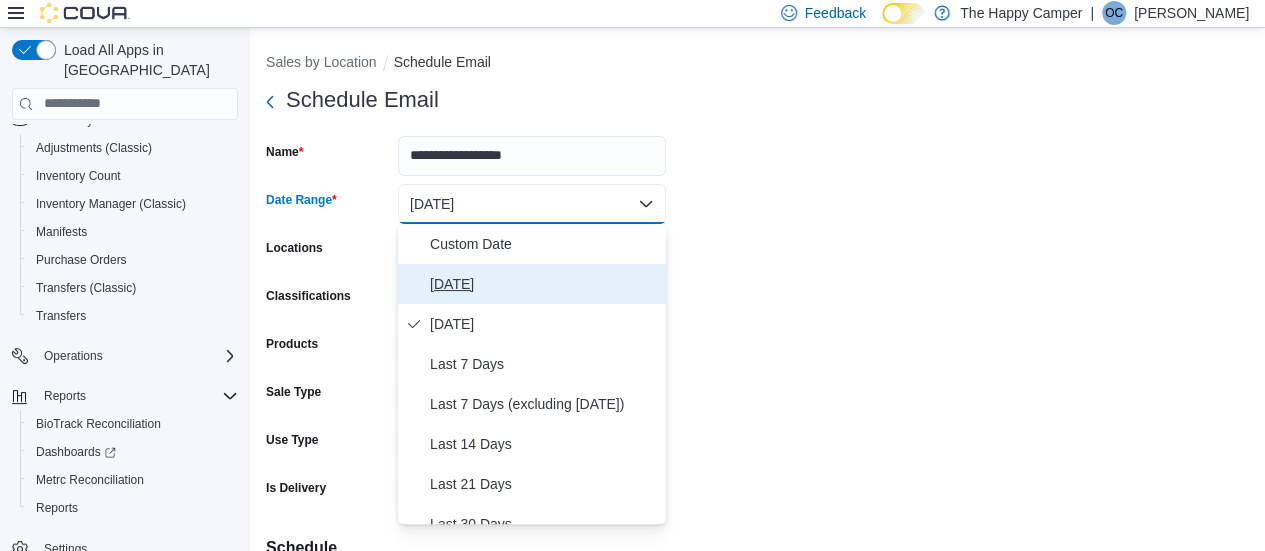 click on "[DATE]" at bounding box center [544, 284] 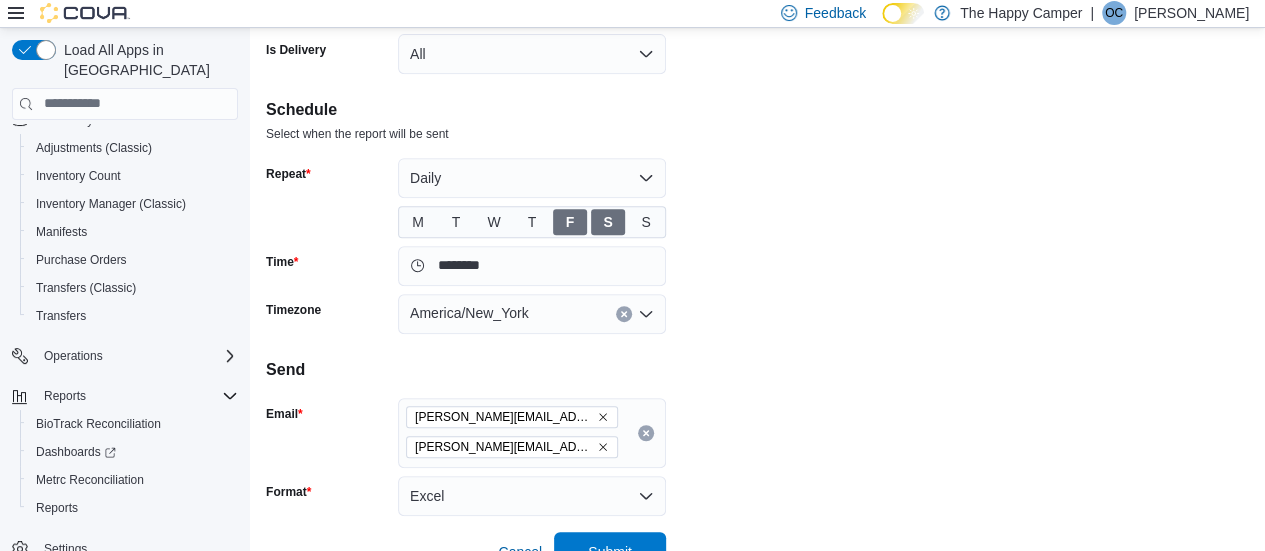 scroll, scrollTop: 474, scrollLeft: 0, axis: vertical 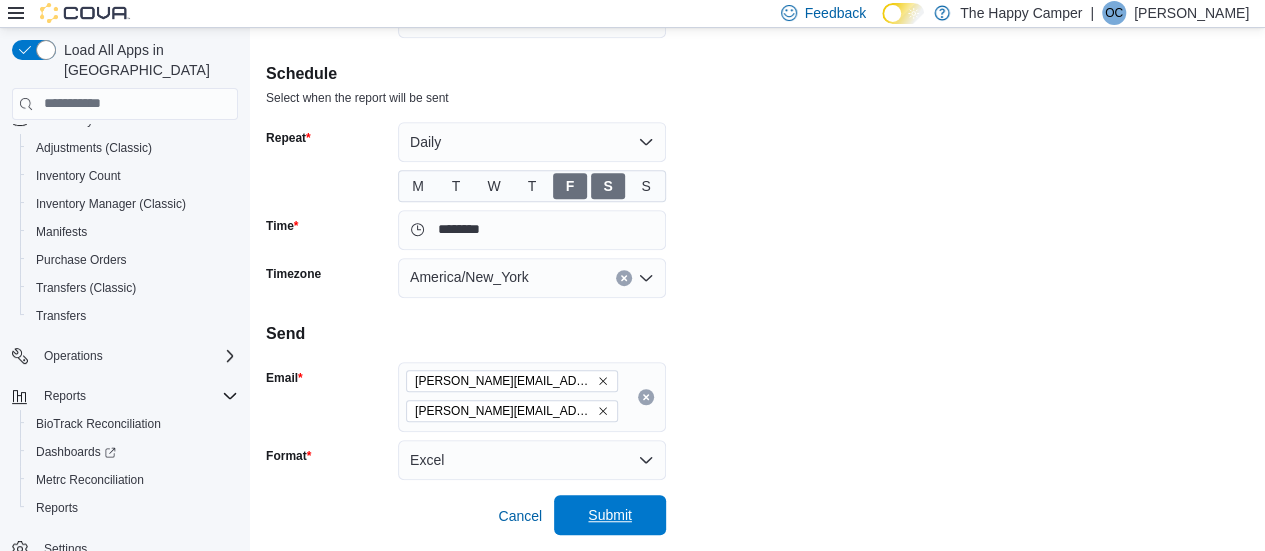 click on "Submit" at bounding box center (610, 515) 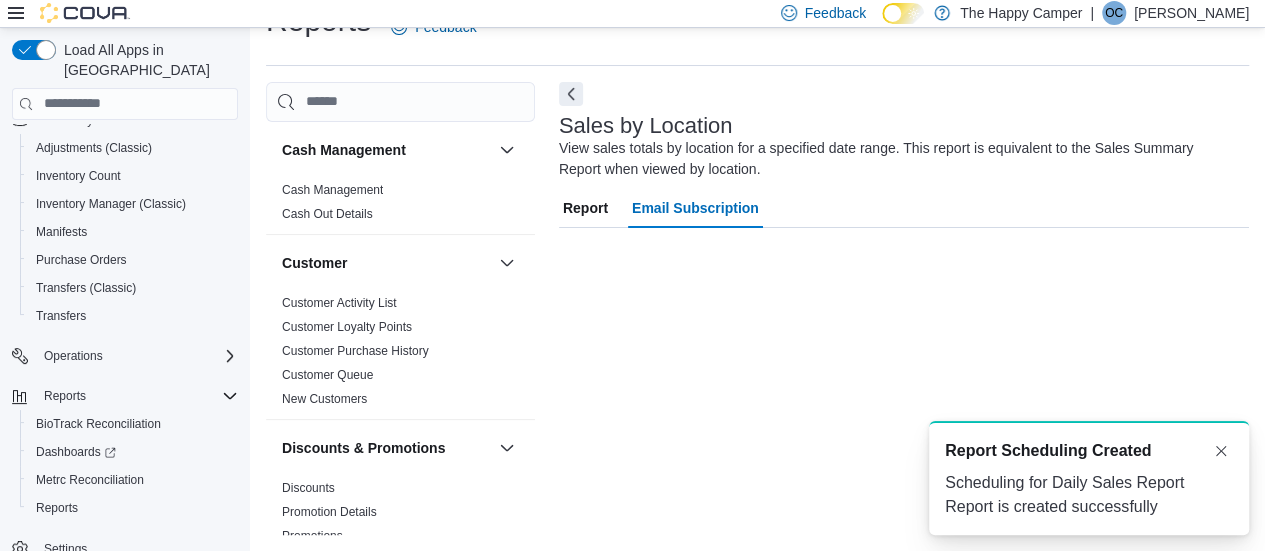 scroll, scrollTop: 42, scrollLeft: 0, axis: vertical 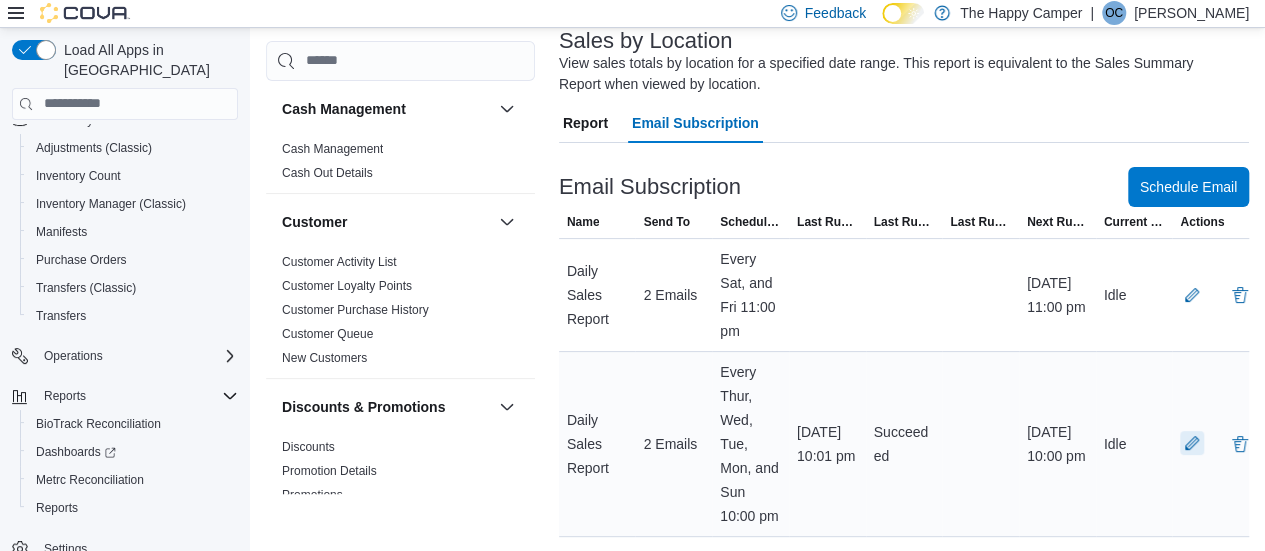 click at bounding box center [1192, 443] 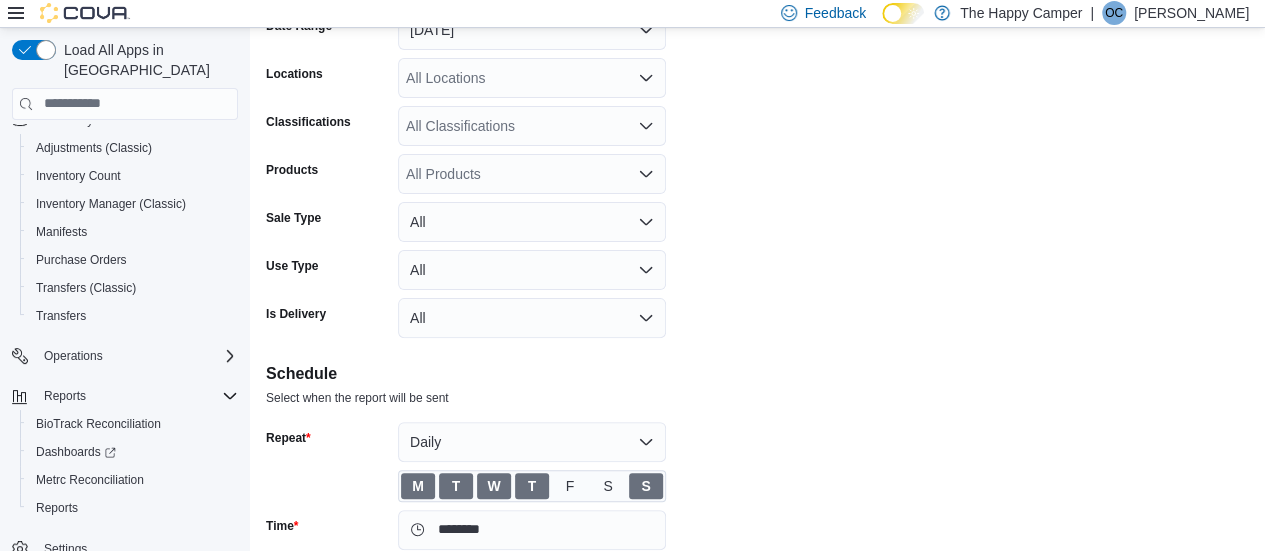 scroll, scrollTop: 0, scrollLeft: 0, axis: both 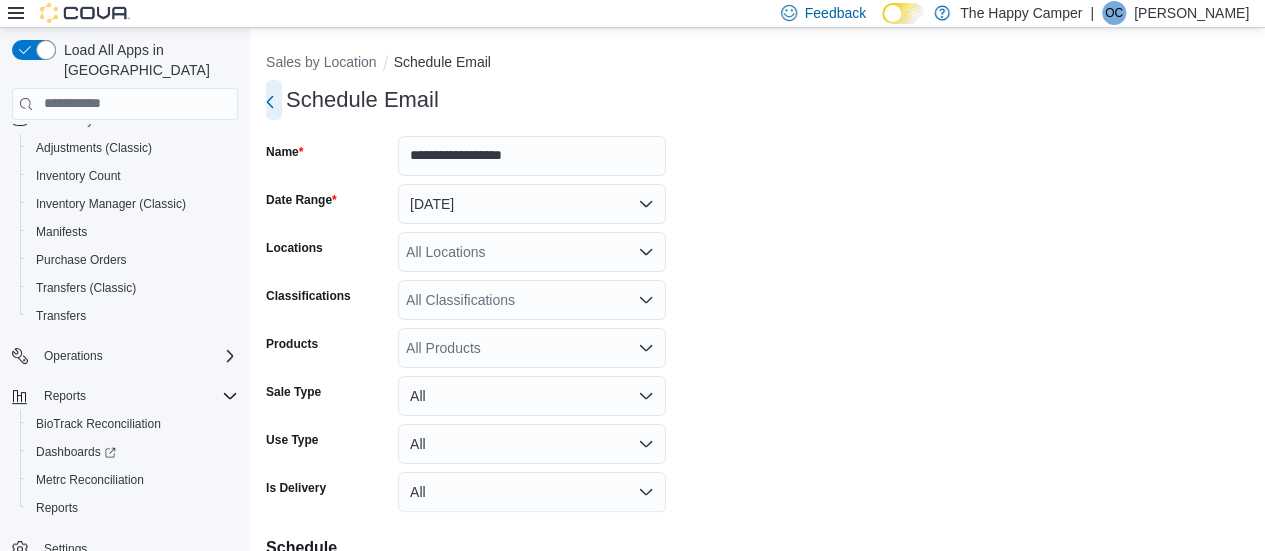 click 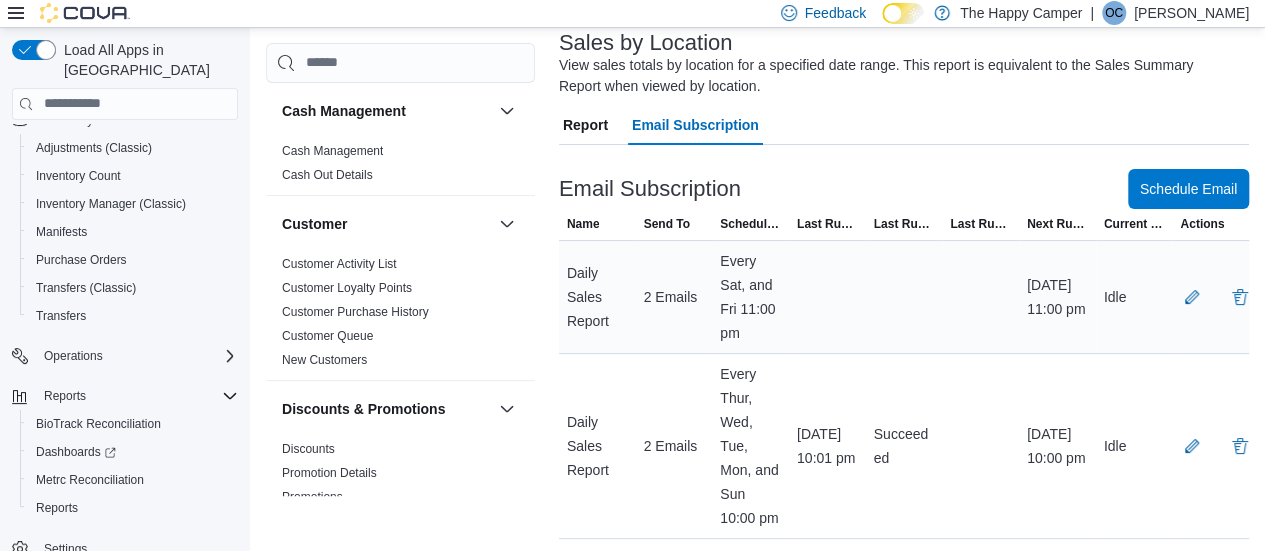 scroll, scrollTop: 128, scrollLeft: 0, axis: vertical 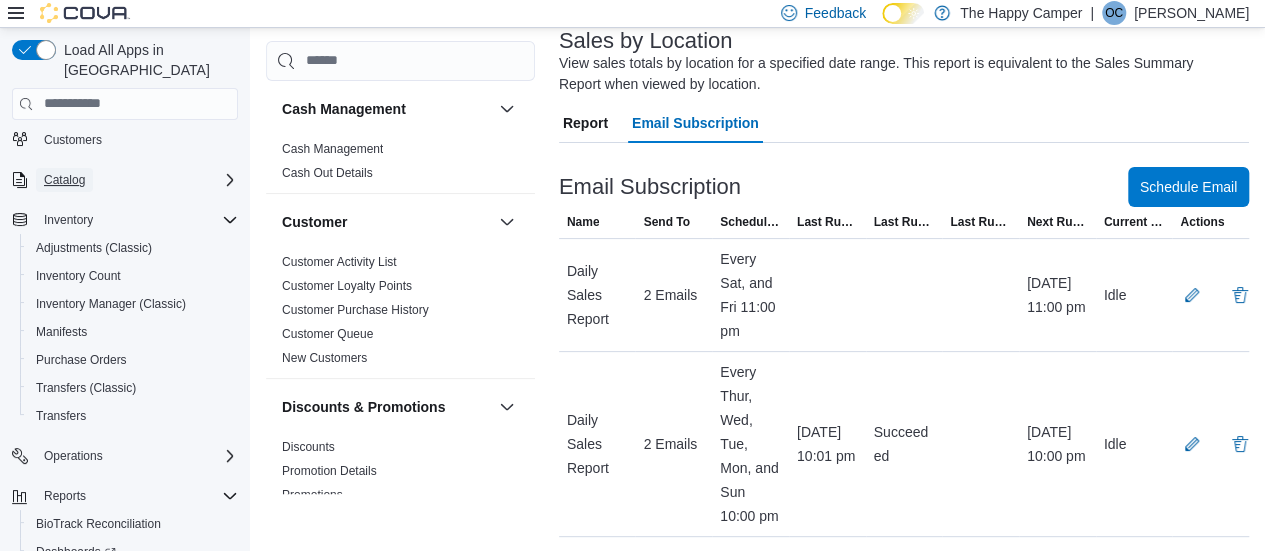 click on "Catalog" at bounding box center (64, 180) 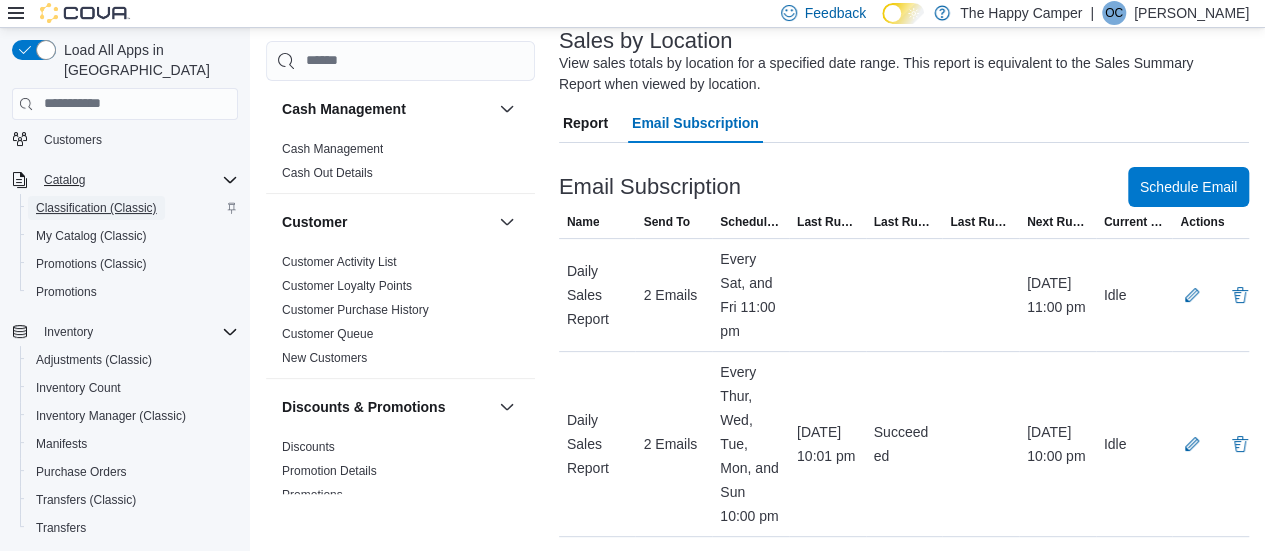 click on "Classification (Classic)" at bounding box center (96, 208) 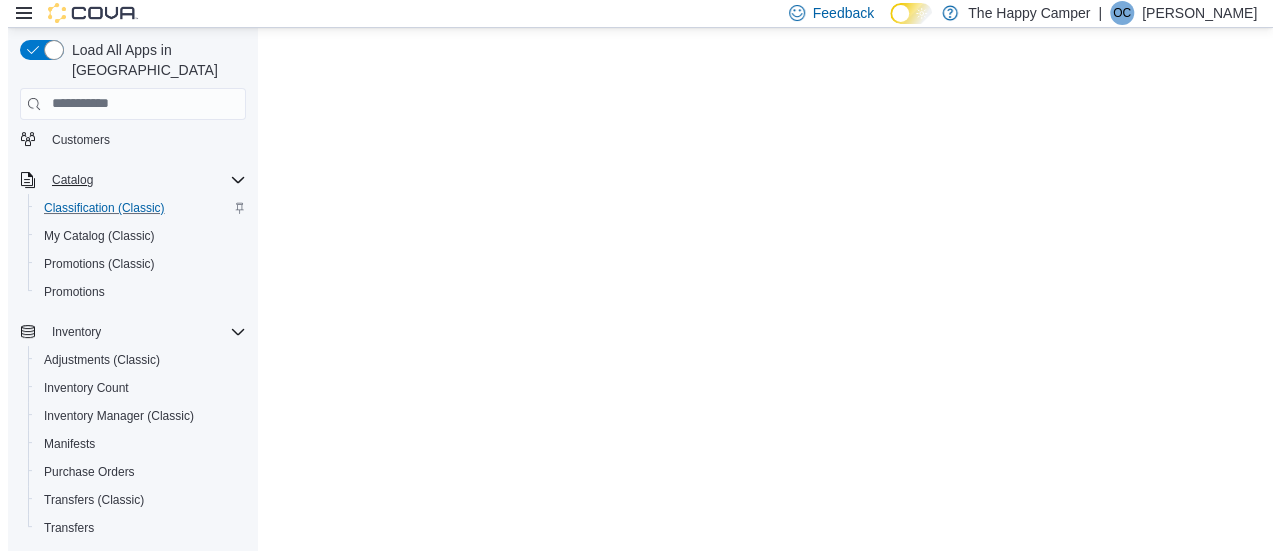 scroll, scrollTop: 0, scrollLeft: 0, axis: both 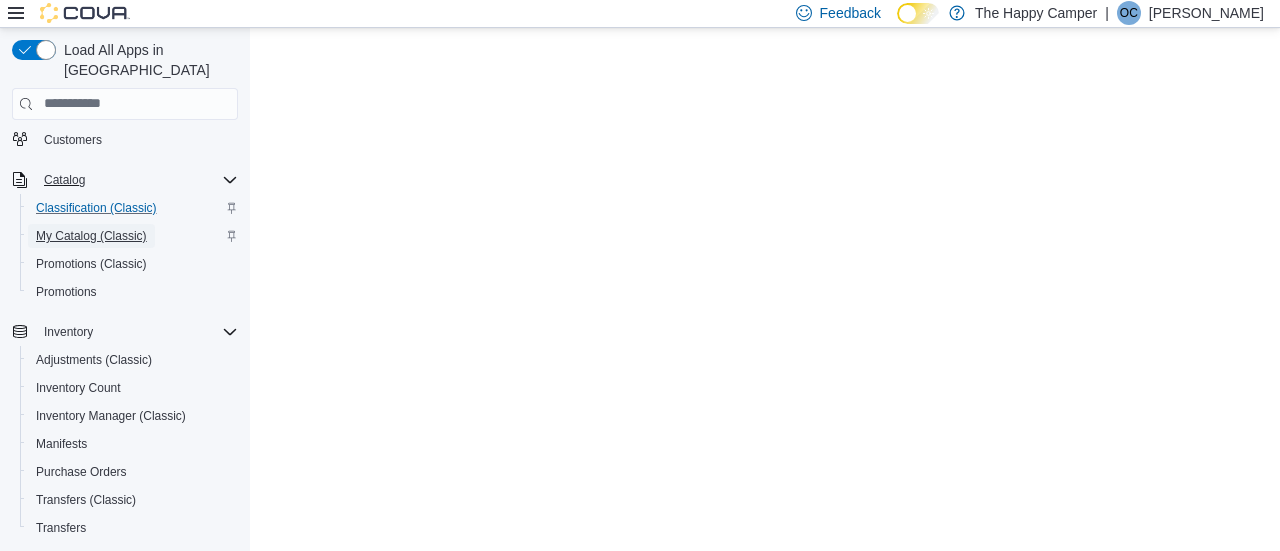click on "My Catalog (Classic)" at bounding box center [91, 236] 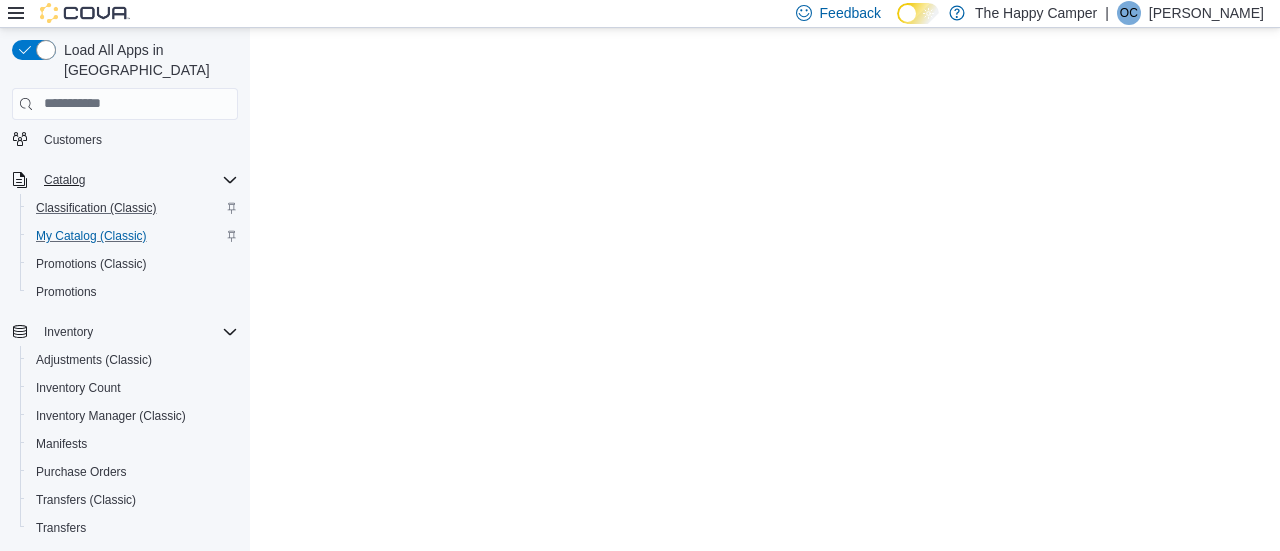 scroll, scrollTop: 0, scrollLeft: 0, axis: both 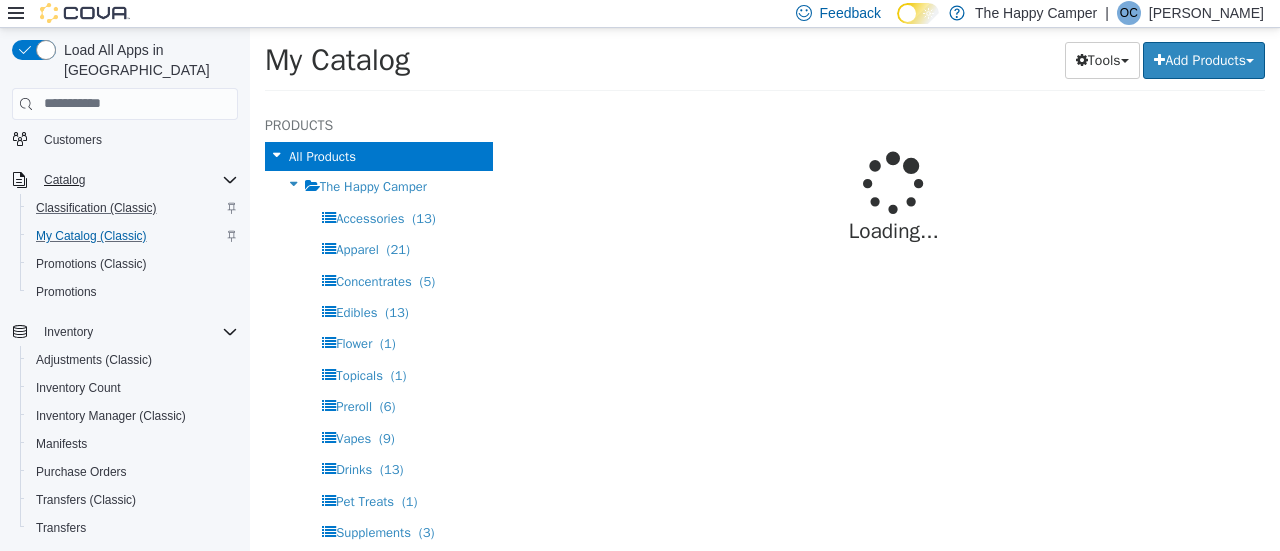 select on "**********" 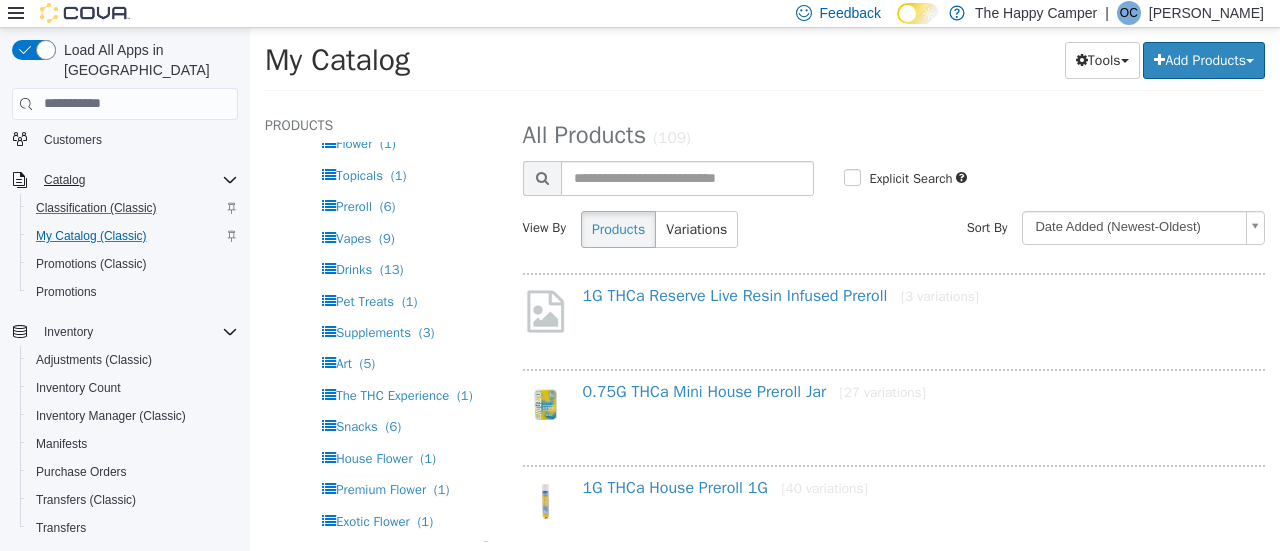 scroll, scrollTop: 400, scrollLeft: 0, axis: vertical 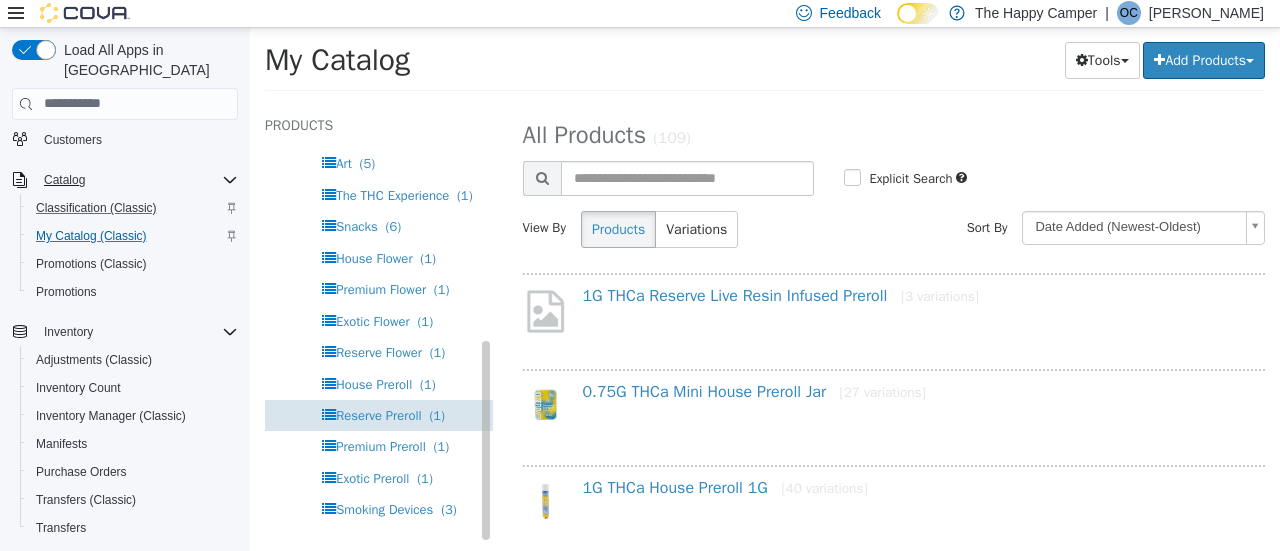 click on "Reserve Preroll" at bounding box center [378, 414] 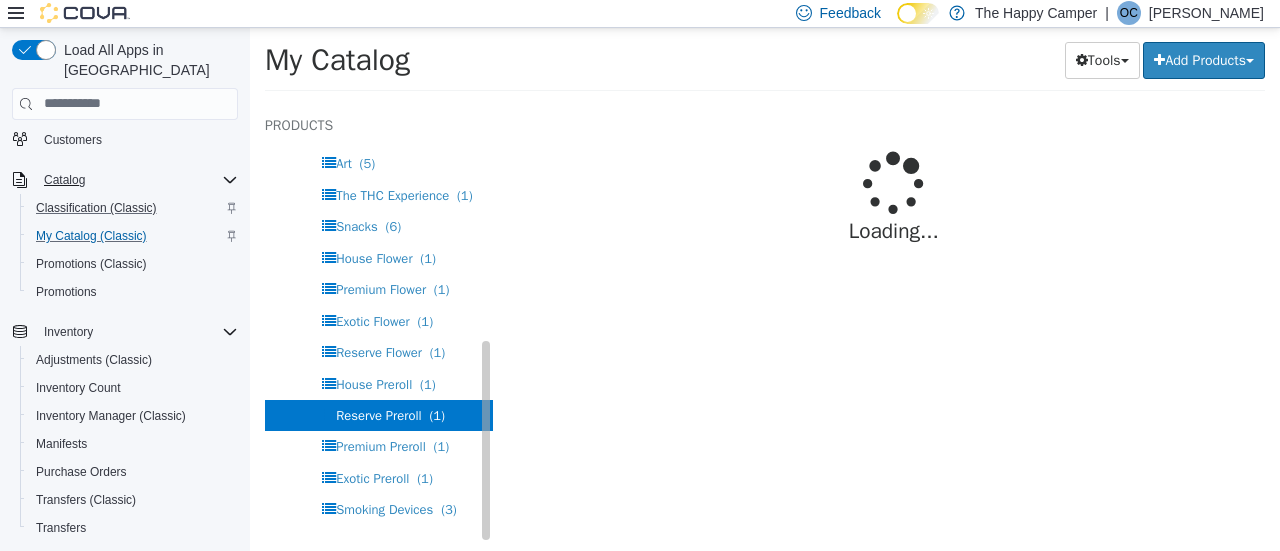 select on "**********" 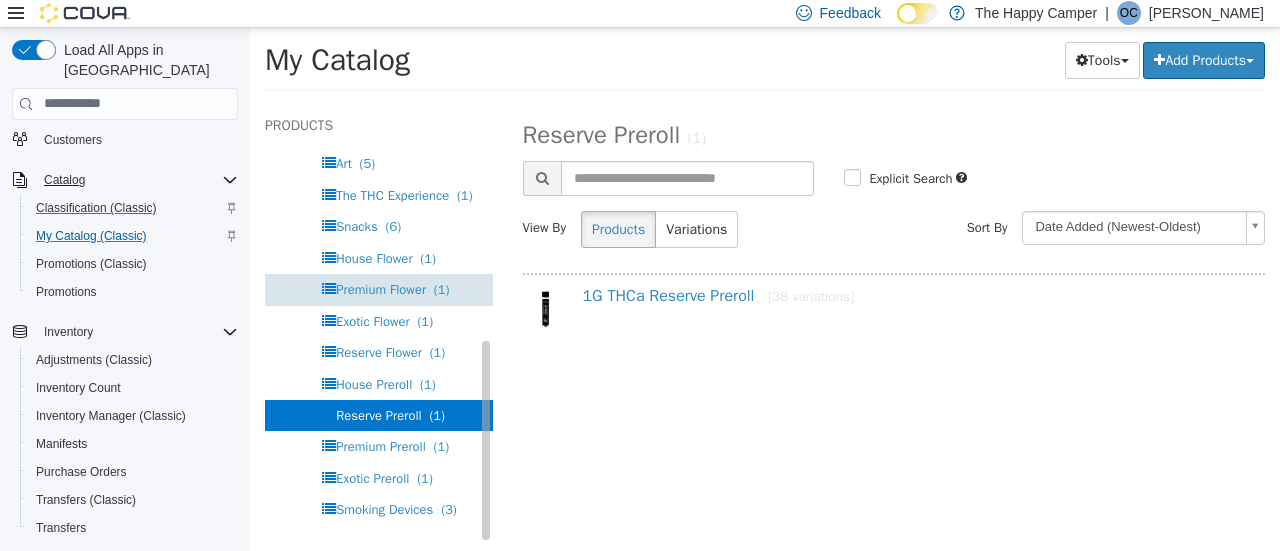 click on "Premium Flower" at bounding box center [381, 288] 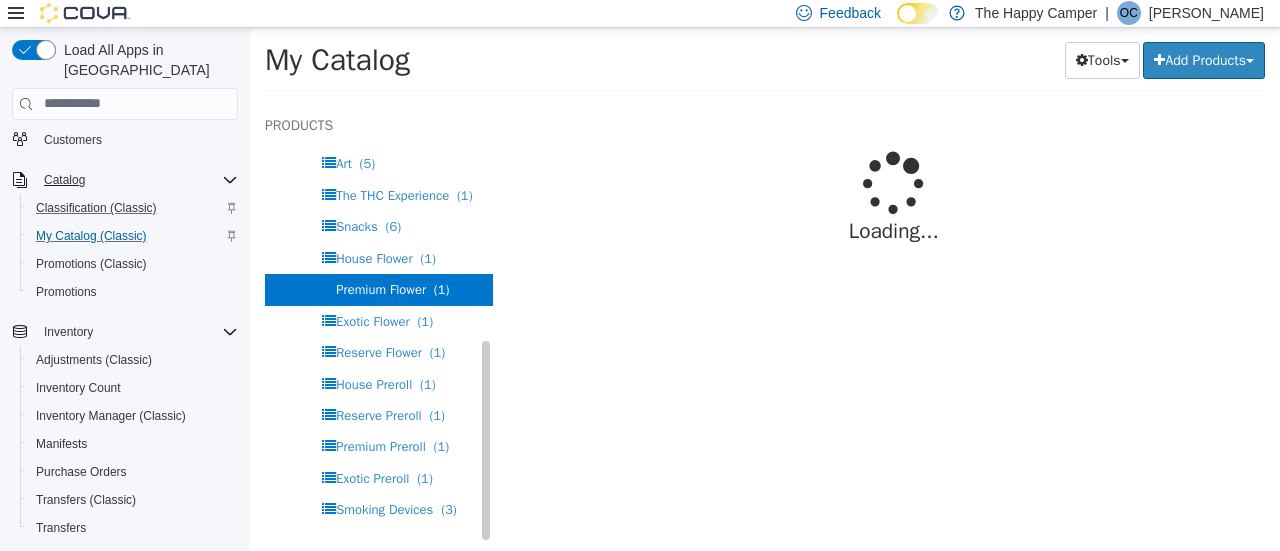 scroll, scrollTop: 200, scrollLeft: 0, axis: vertical 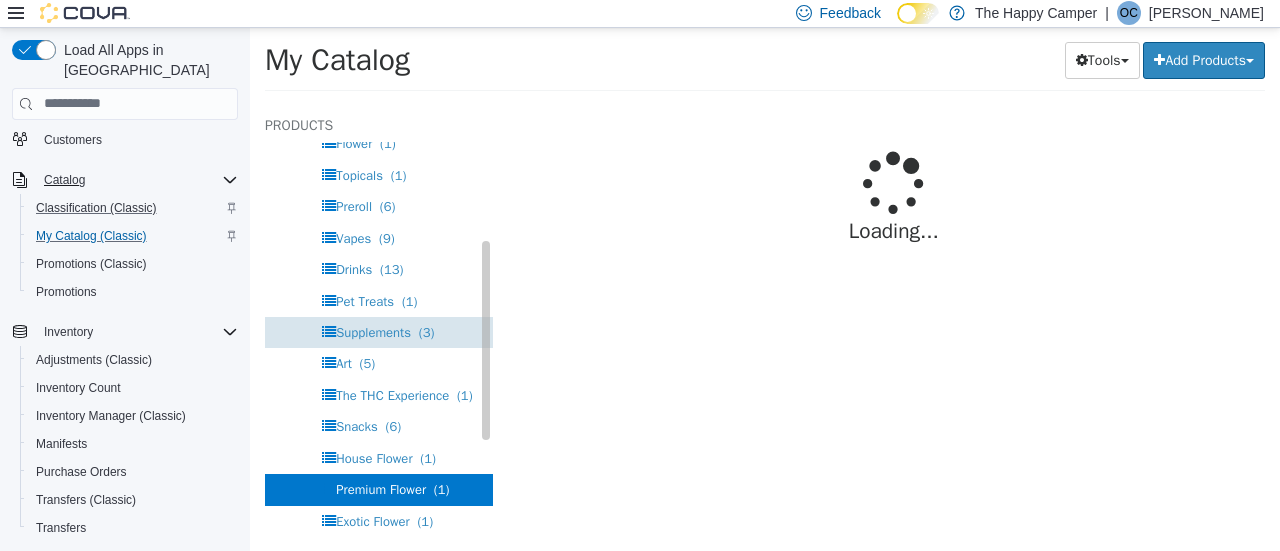 select on "**********" 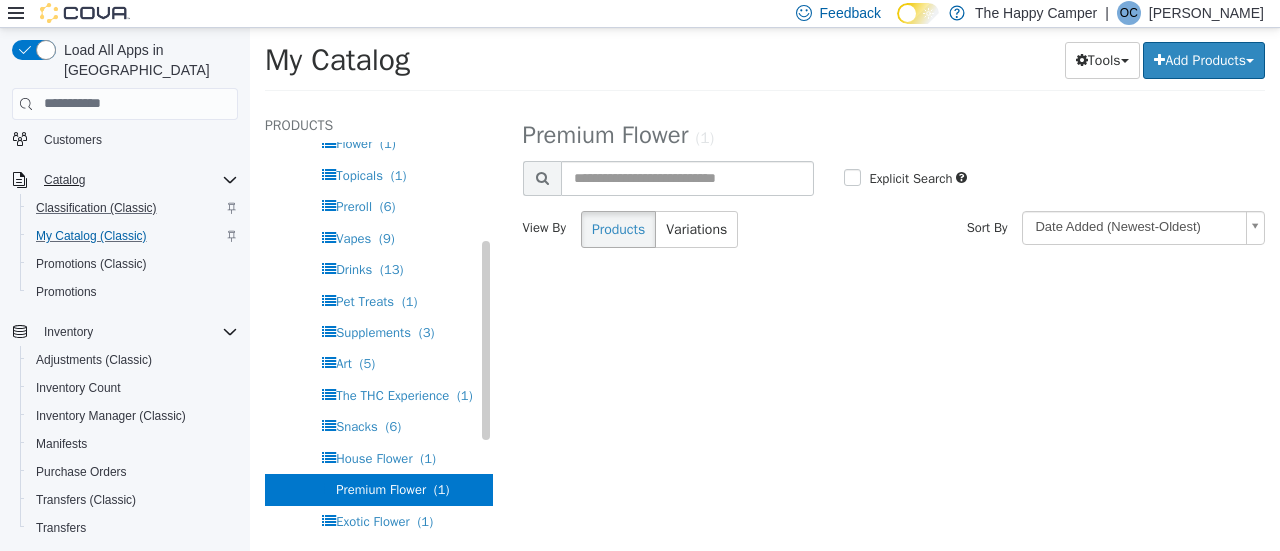 scroll, scrollTop: 0, scrollLeft: 0, axis: both 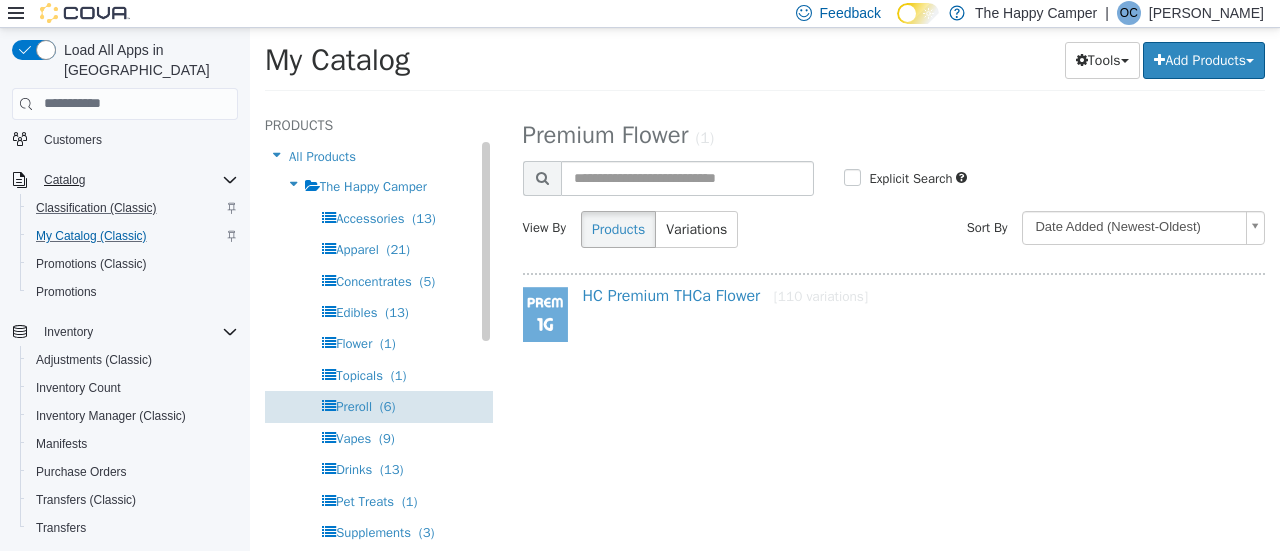 click on "Preroll
(6)" at bounding box center (365, 405) 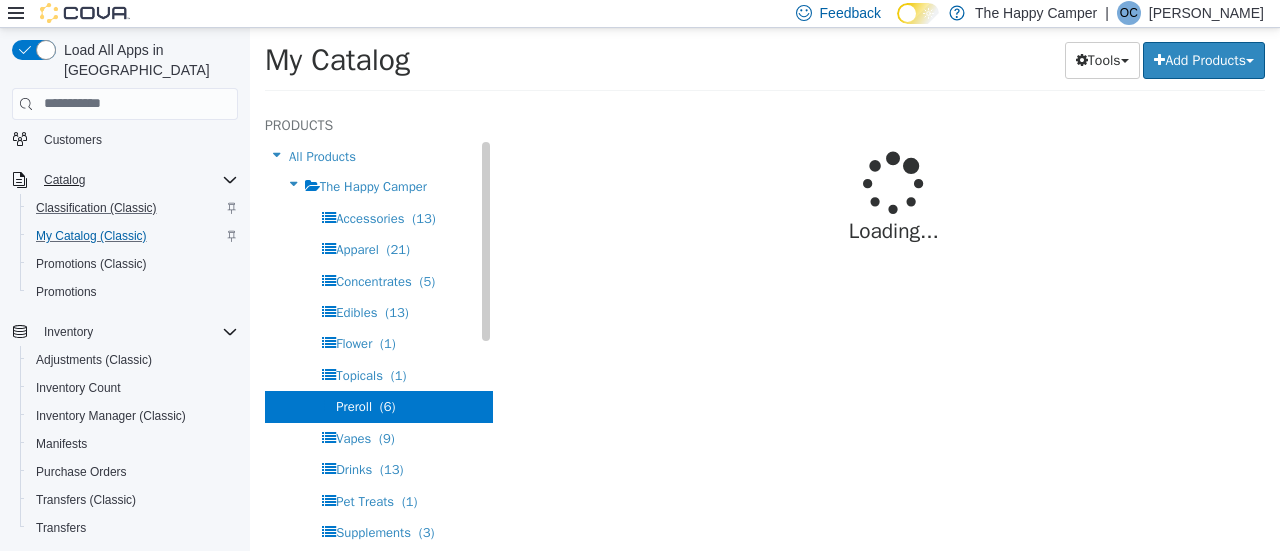 select on "**********" 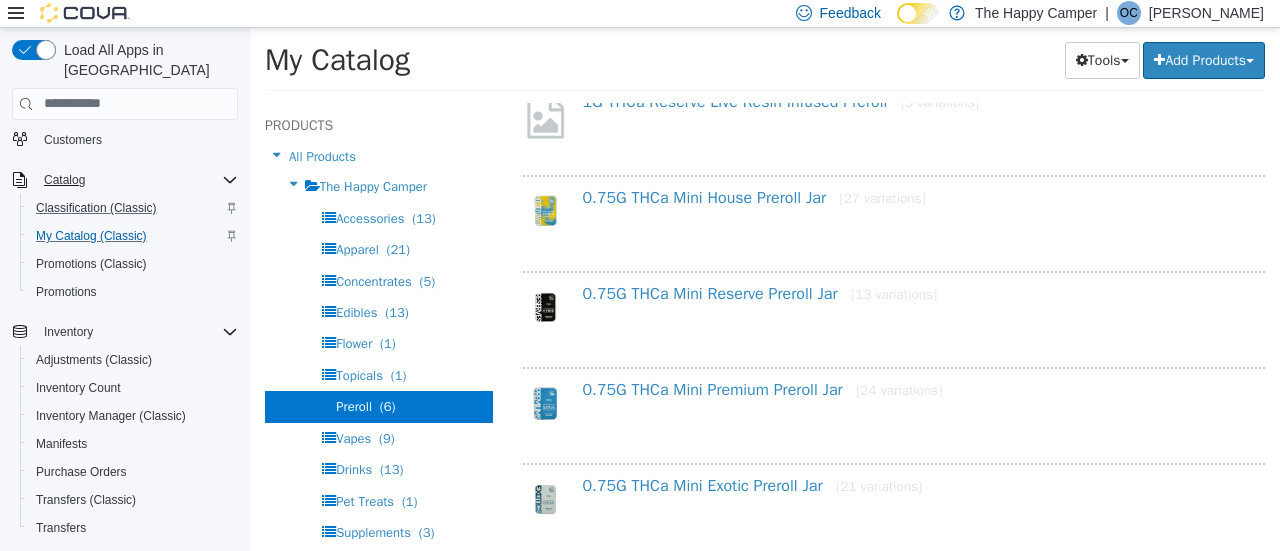 scroll, scrollTop: 348, scrollLeft: 0, axis: vertical 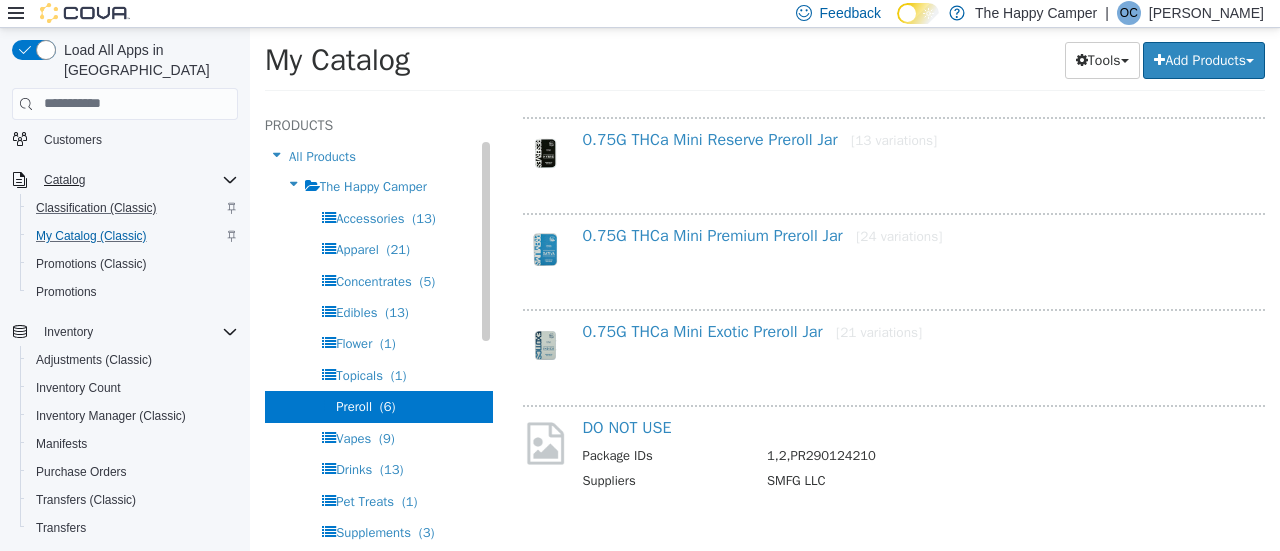 drag, startPoint x: 360, startPoint y: 405, endPoint x: 349, endPoint y: 407, distance: 11.18034 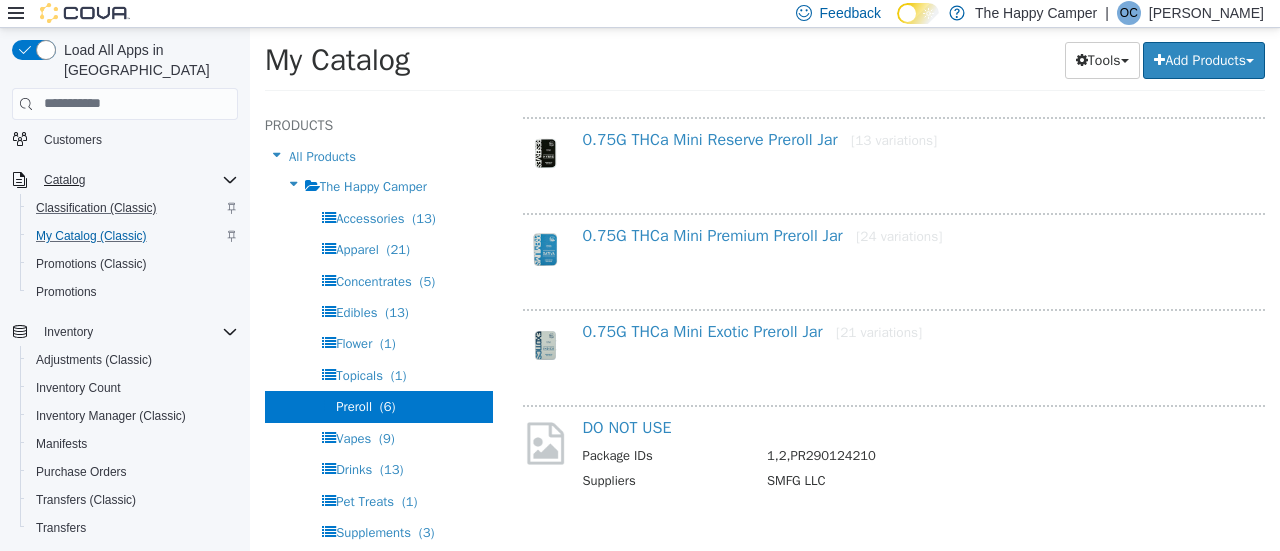 scroll, scrollTop: 0, scrollLeft: 0, axis: both 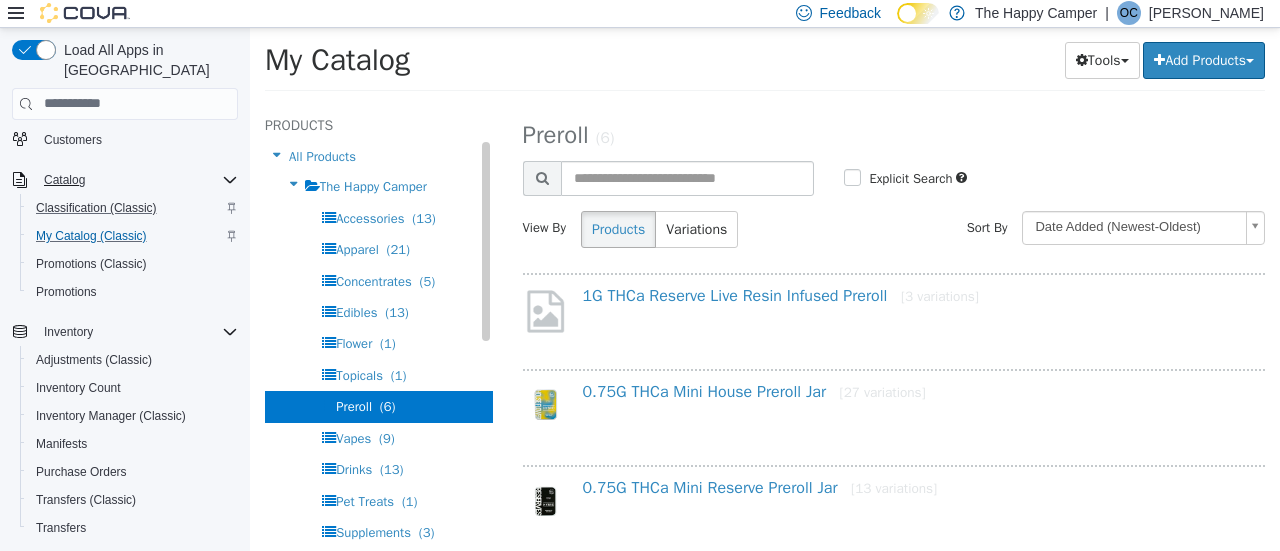 click on "Preroll
(6)" at bounding box center [365, 405] 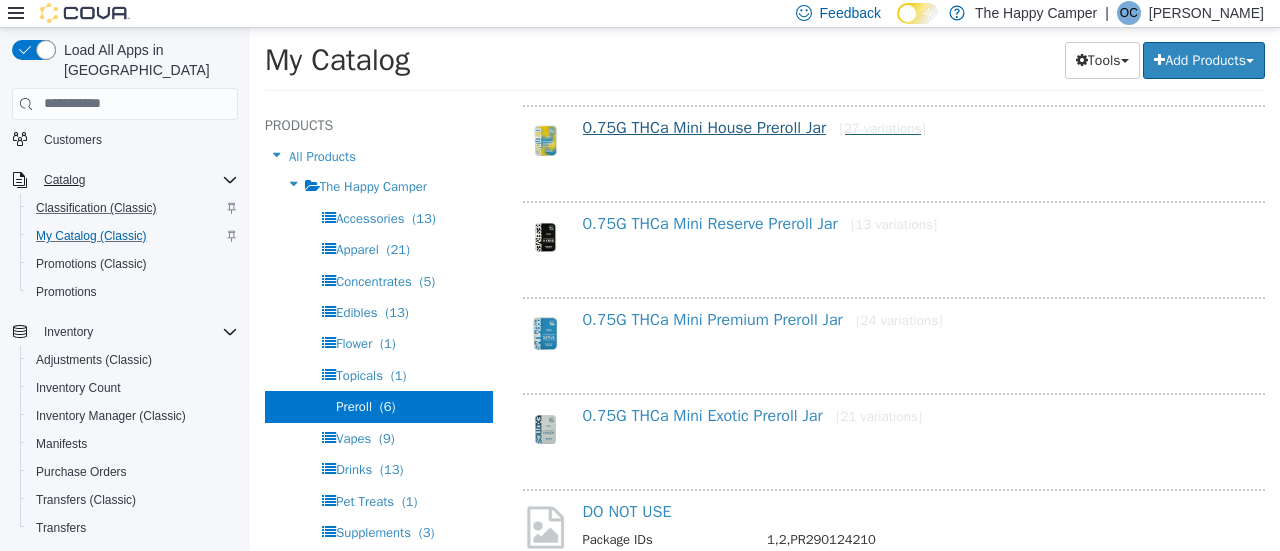 scroll, scrollTop: 300, scrollLeft: 0, axis: vertical 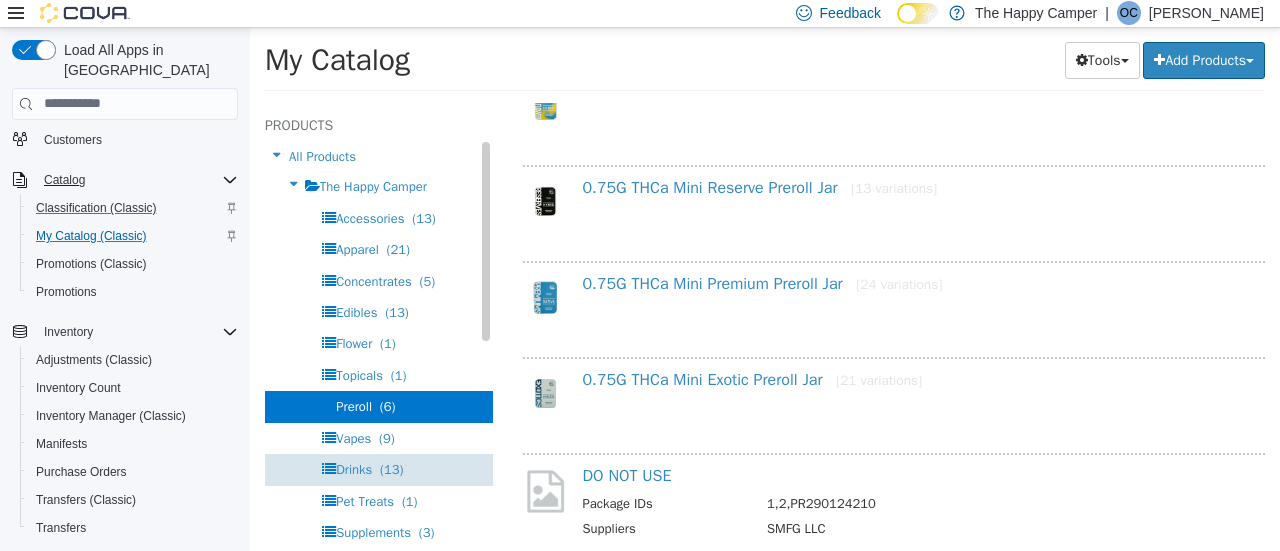click on "Drinks" at bounding box center (354, 468) 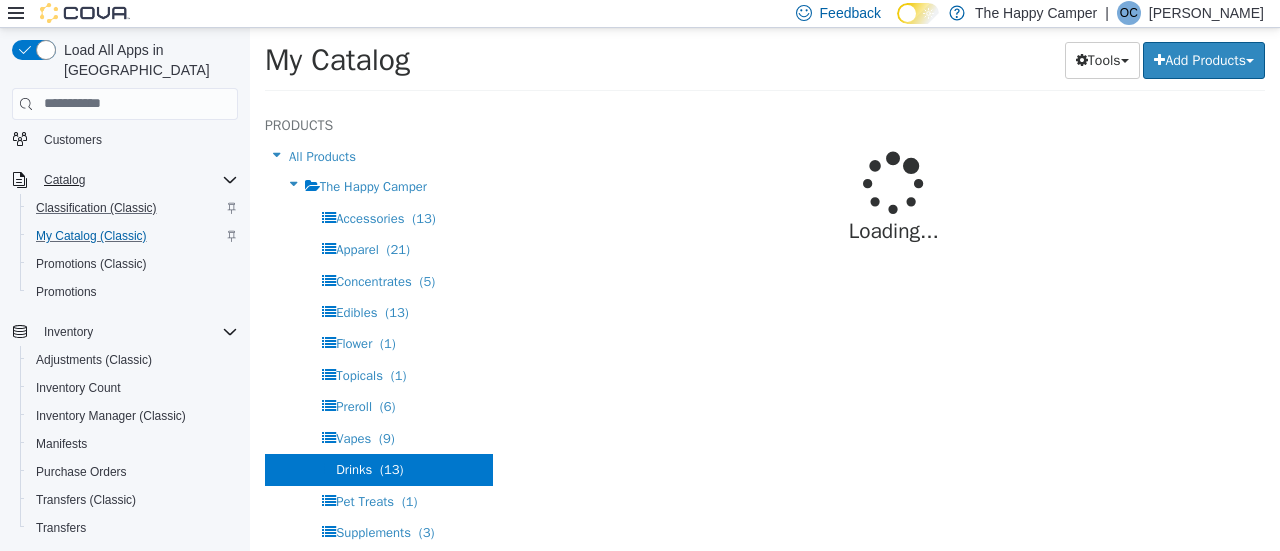scroll, scrollTop: 0, scrollLeft: 0, axis: both 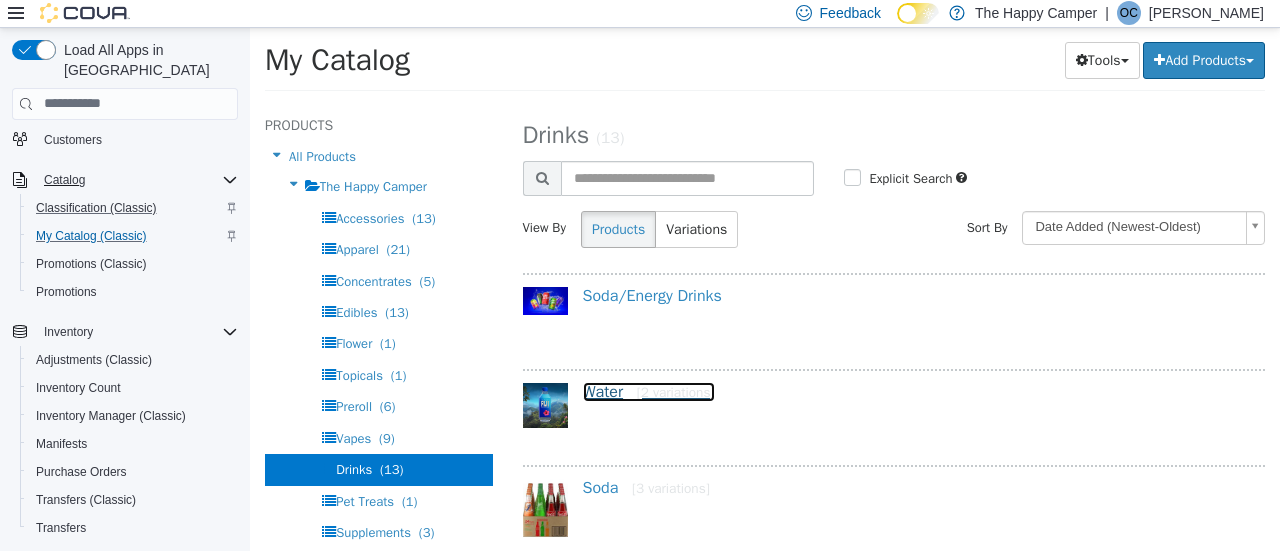 click on "Water
[2 variations]" at bounding box center [649, 391] 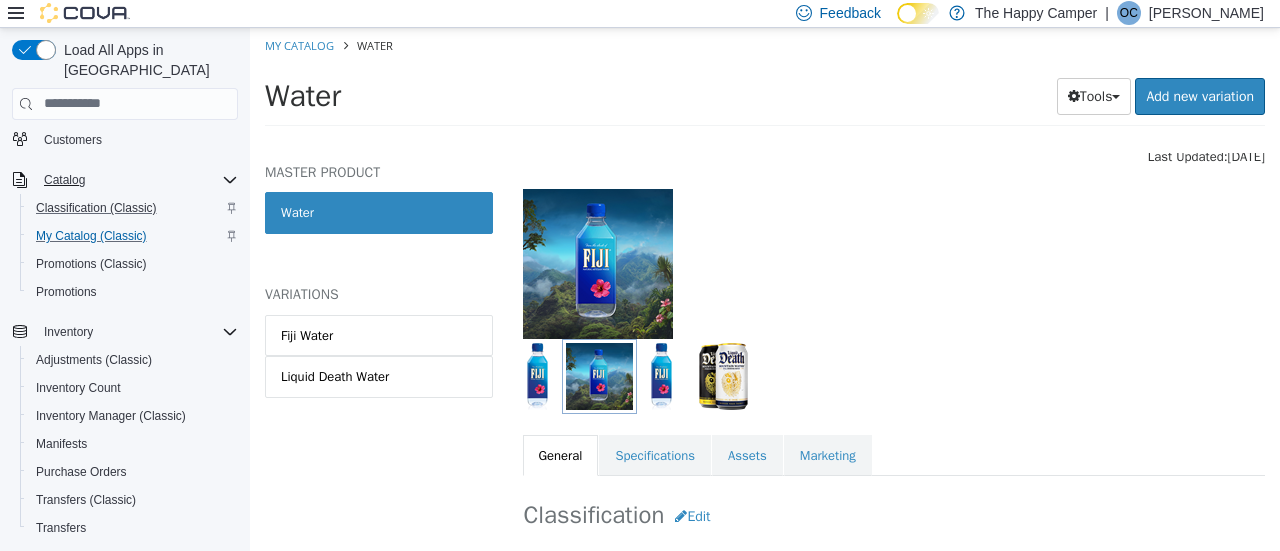 scroll, scrollTop: 200, scrollLeft: 0, axis: vertical 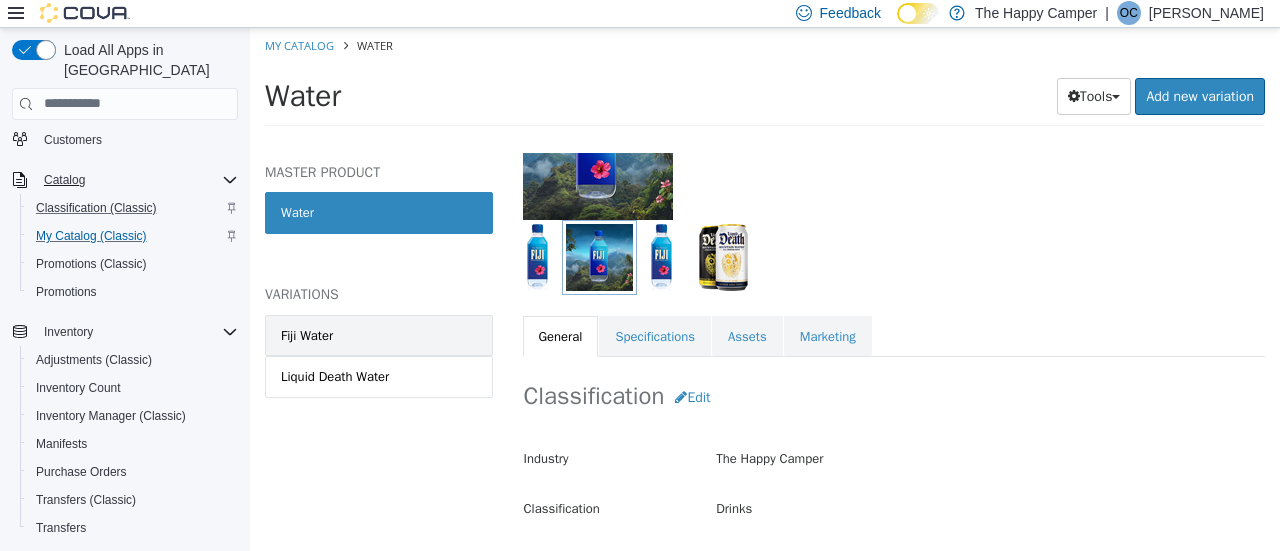 click on "Fiji Water" at bounding box center [307, 335] 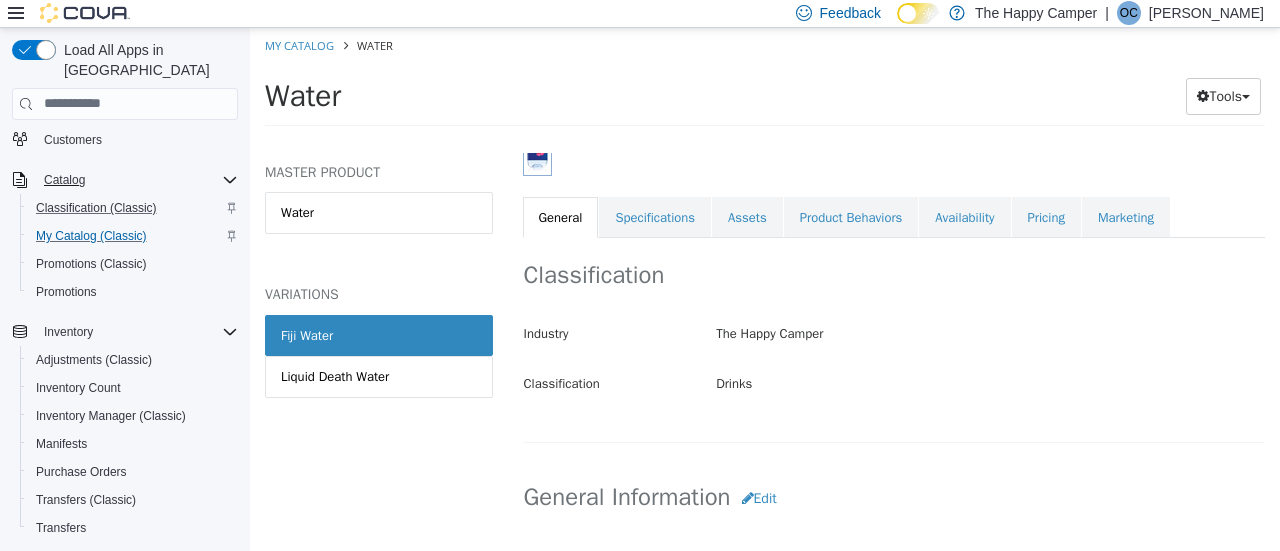 scroll, scrollTop: 300, scrollLeft: 0, axis: vertical 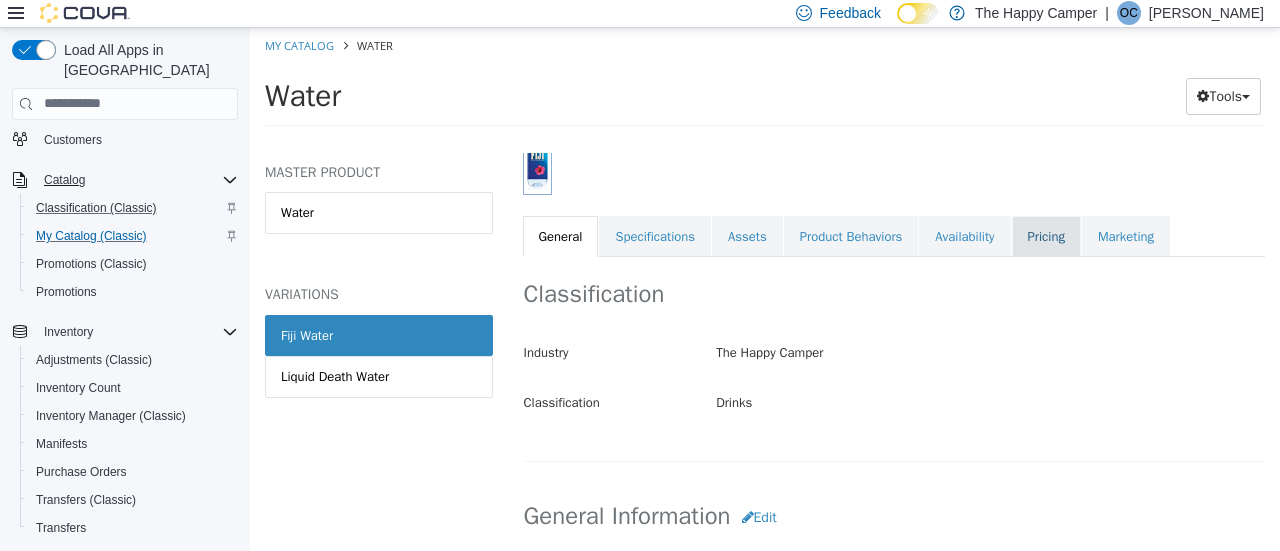 click on "Pricing" at bounding box center (1046, 236) 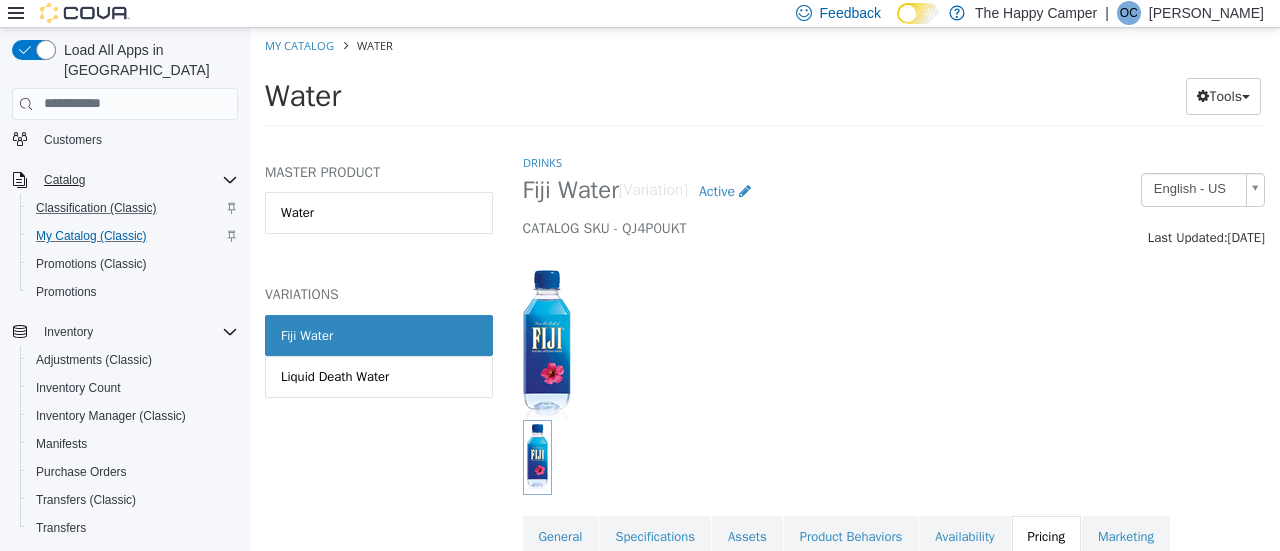 scroll, scrollTop: 266, scrollLeft: 0, axis: vertical 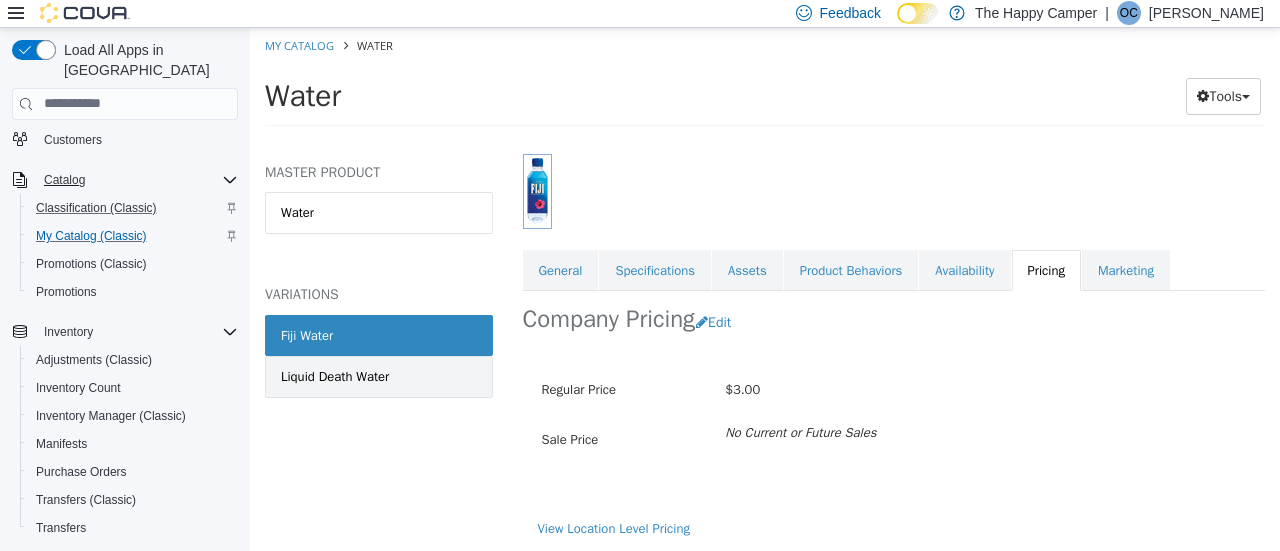 click on "Liquid Death Water" at bounding box center (335, 376) 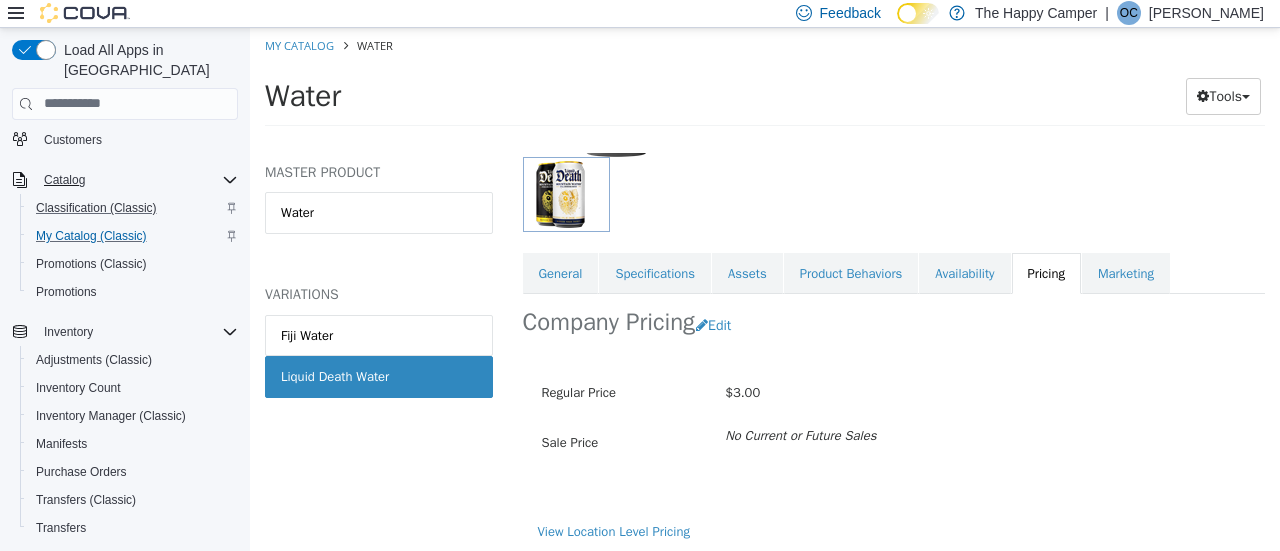 scroll, scrollTop: 266, scrollLeft: 0, axis: vertical 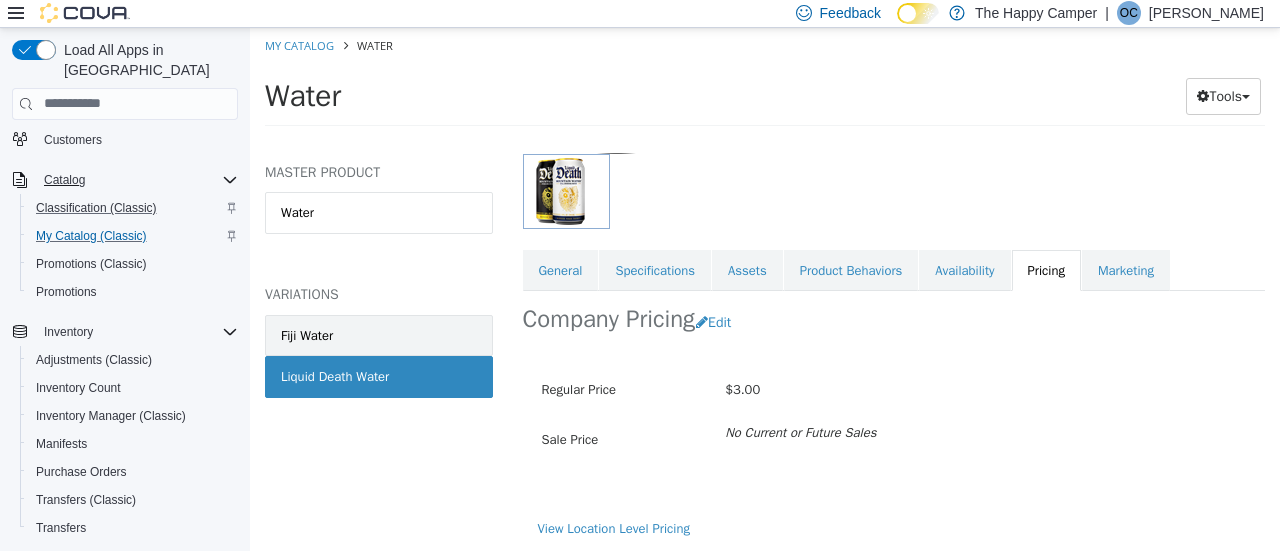 click on "Fiji Water" at bounding box center (379, 335) 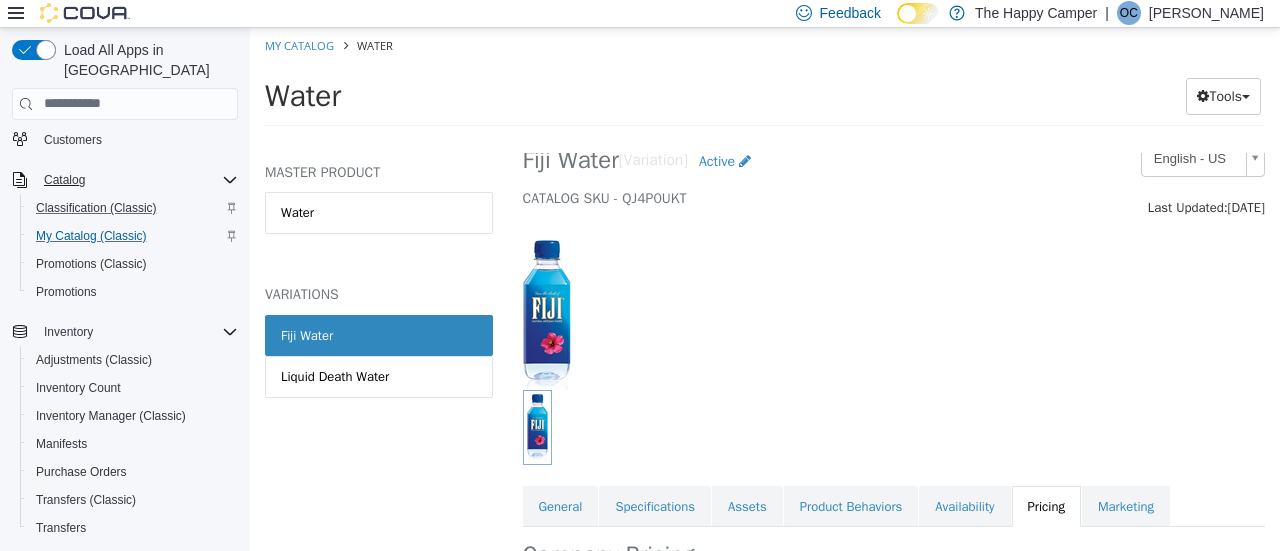 scroll, scrollTop: 263, scrollLeft: 0, axis: vertical 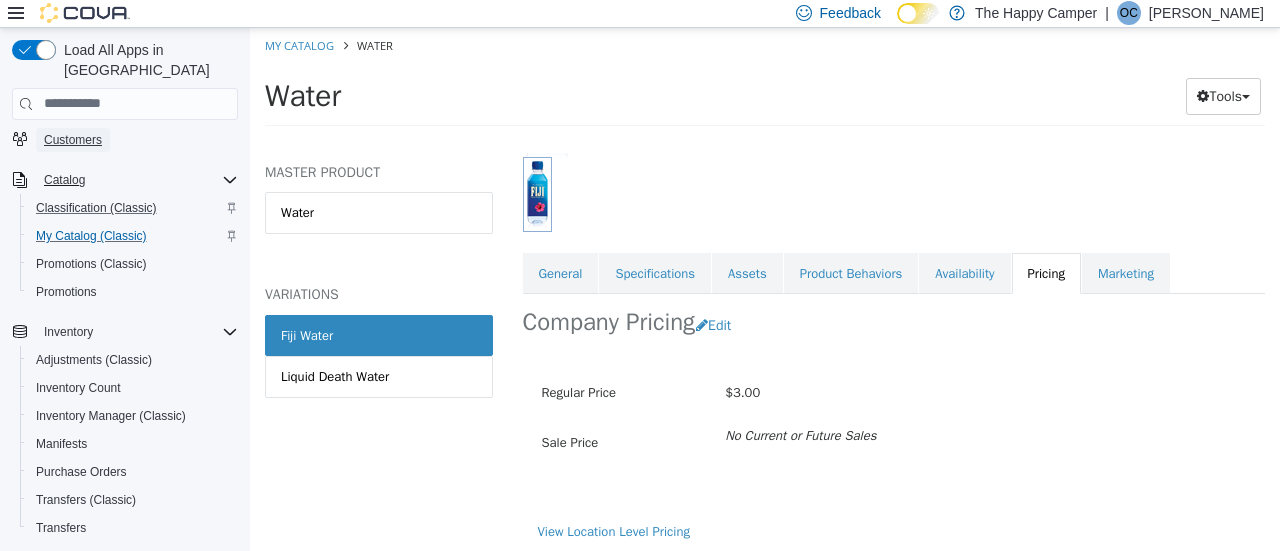 click on "Customers" at bounding box center (73, 140) 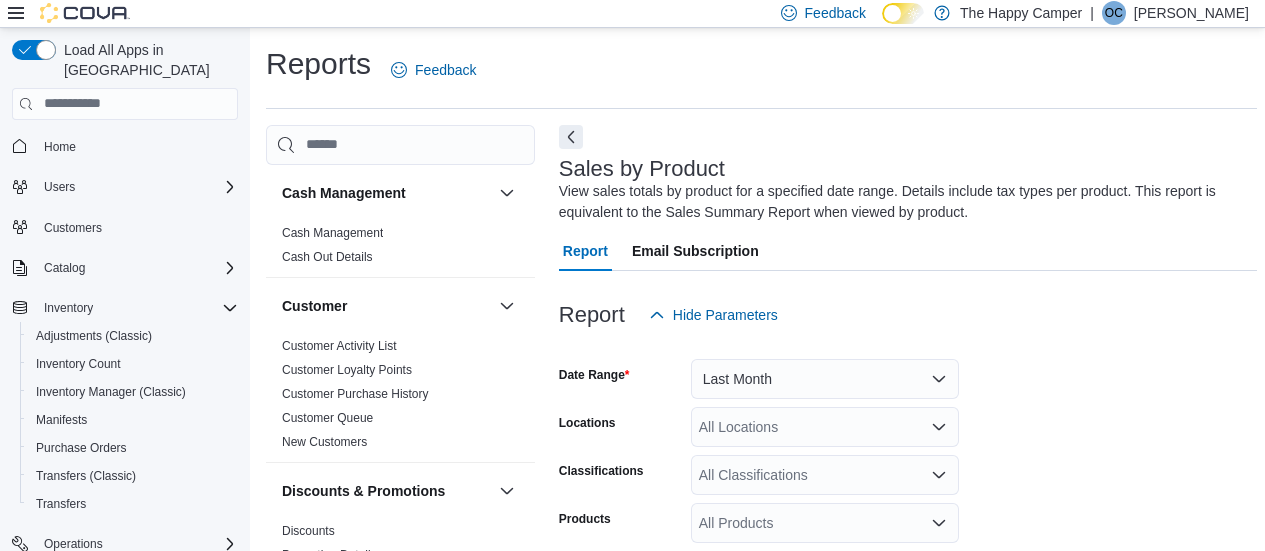 scroll, scrollTop: 744, scrollLeft: 0, axis: vertical 